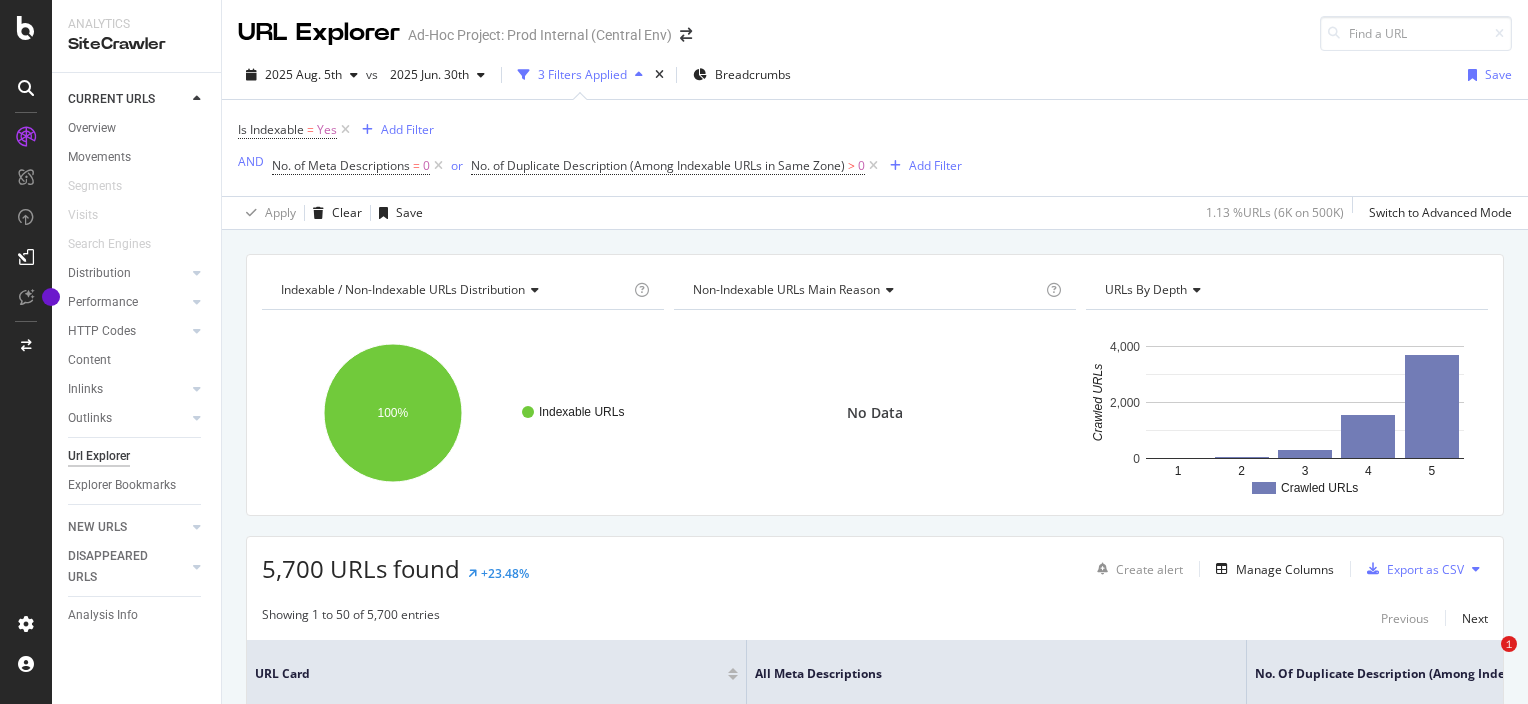 scroll, scrollTop: 0, scrollLeft: 0, axis: both 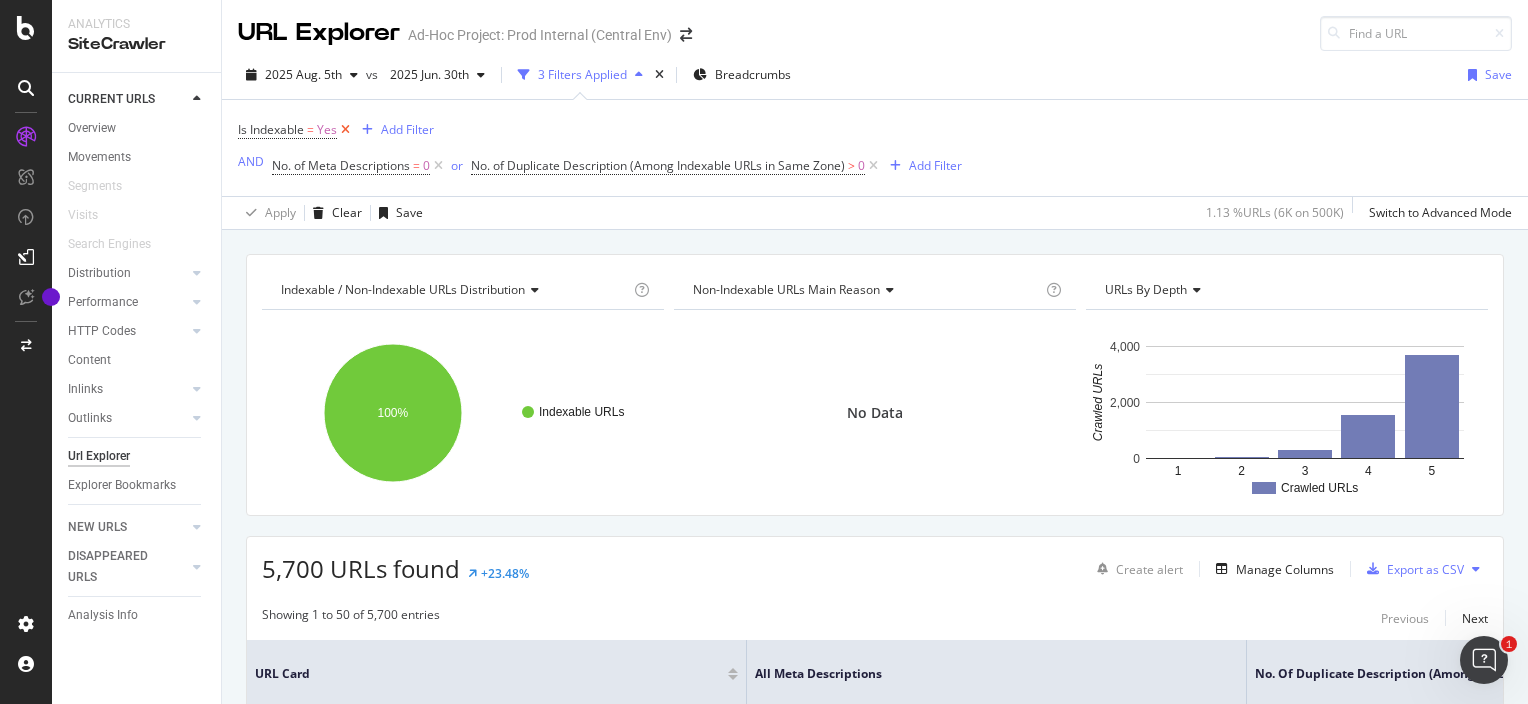 click at bounding box center (345, 130) 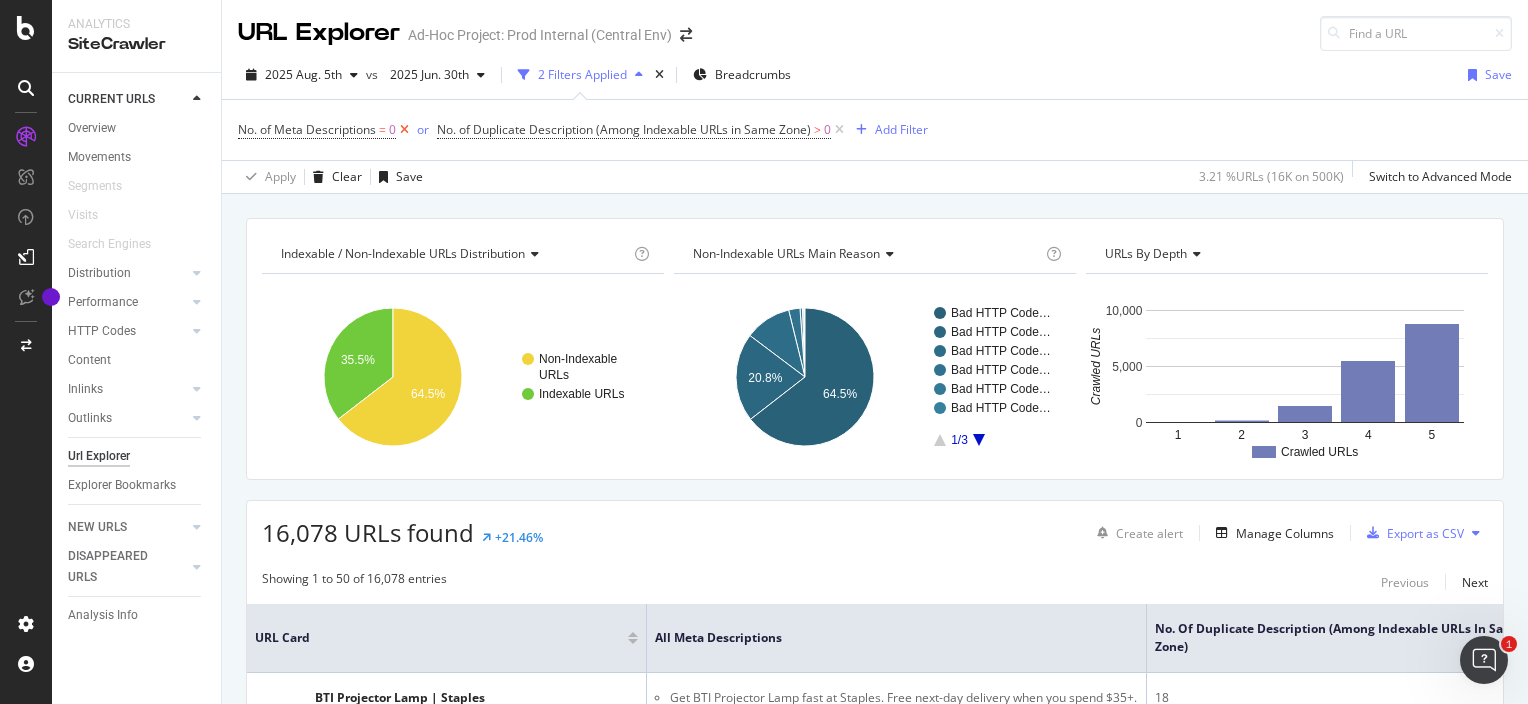 click at bounding box center [404, 130] 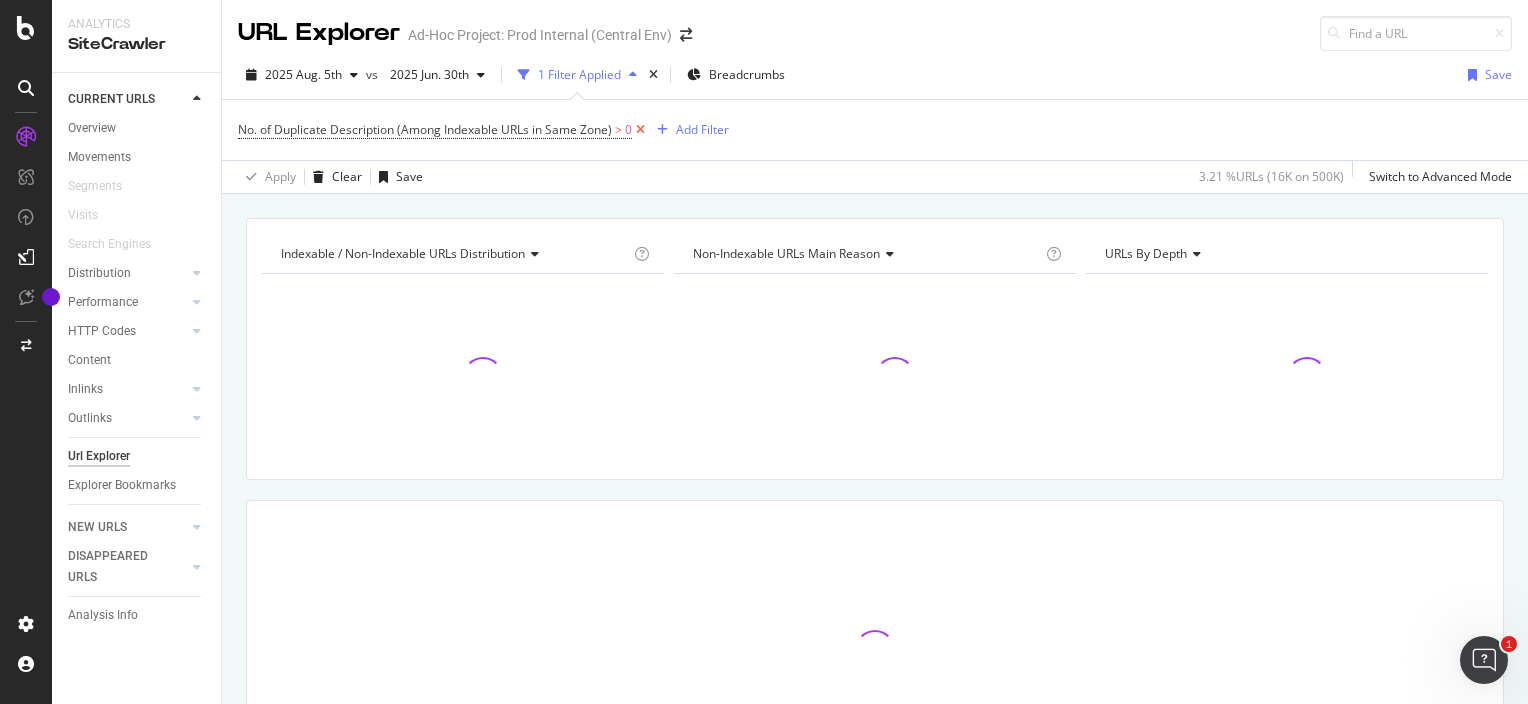 click at bounding box center (640, 130) 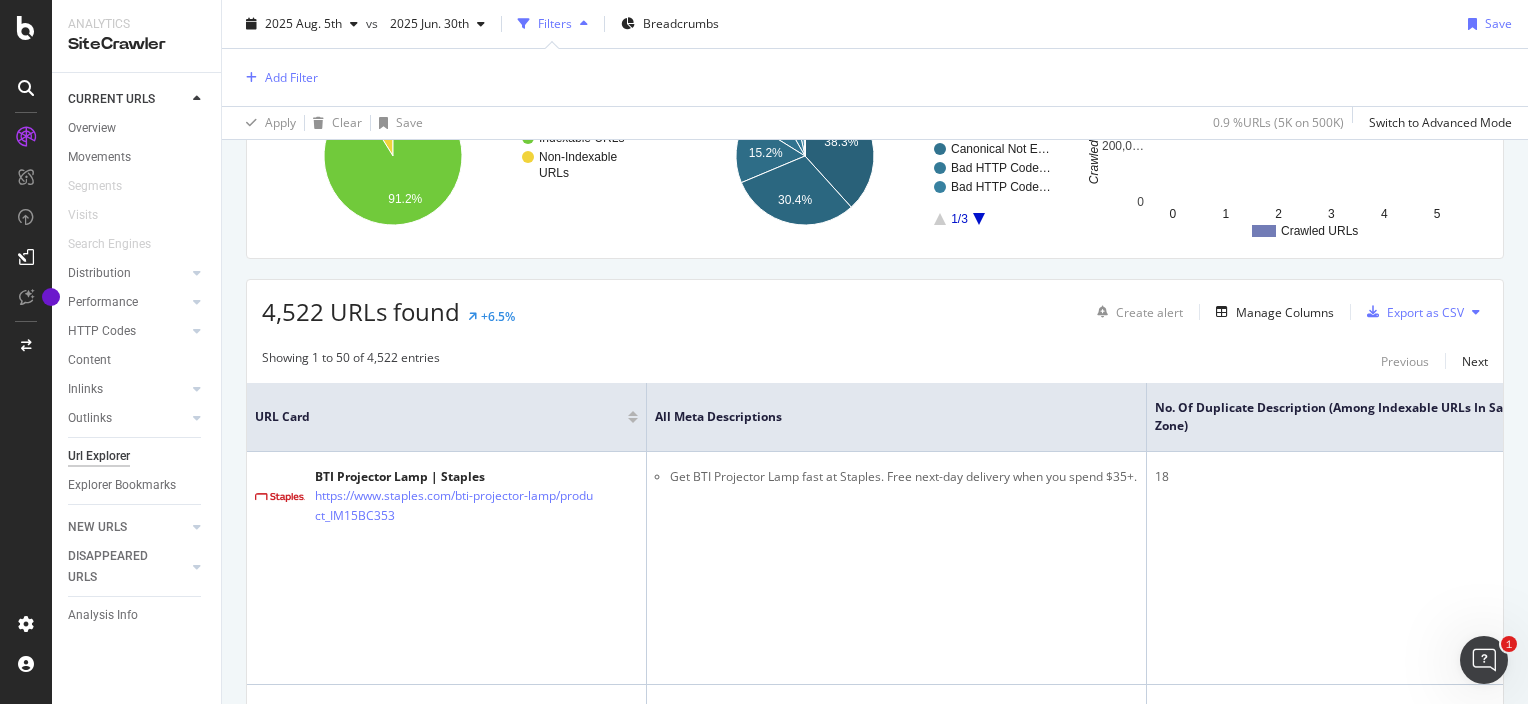 scroll, scrollTop: 0, scrollLeft: 0, axis: both 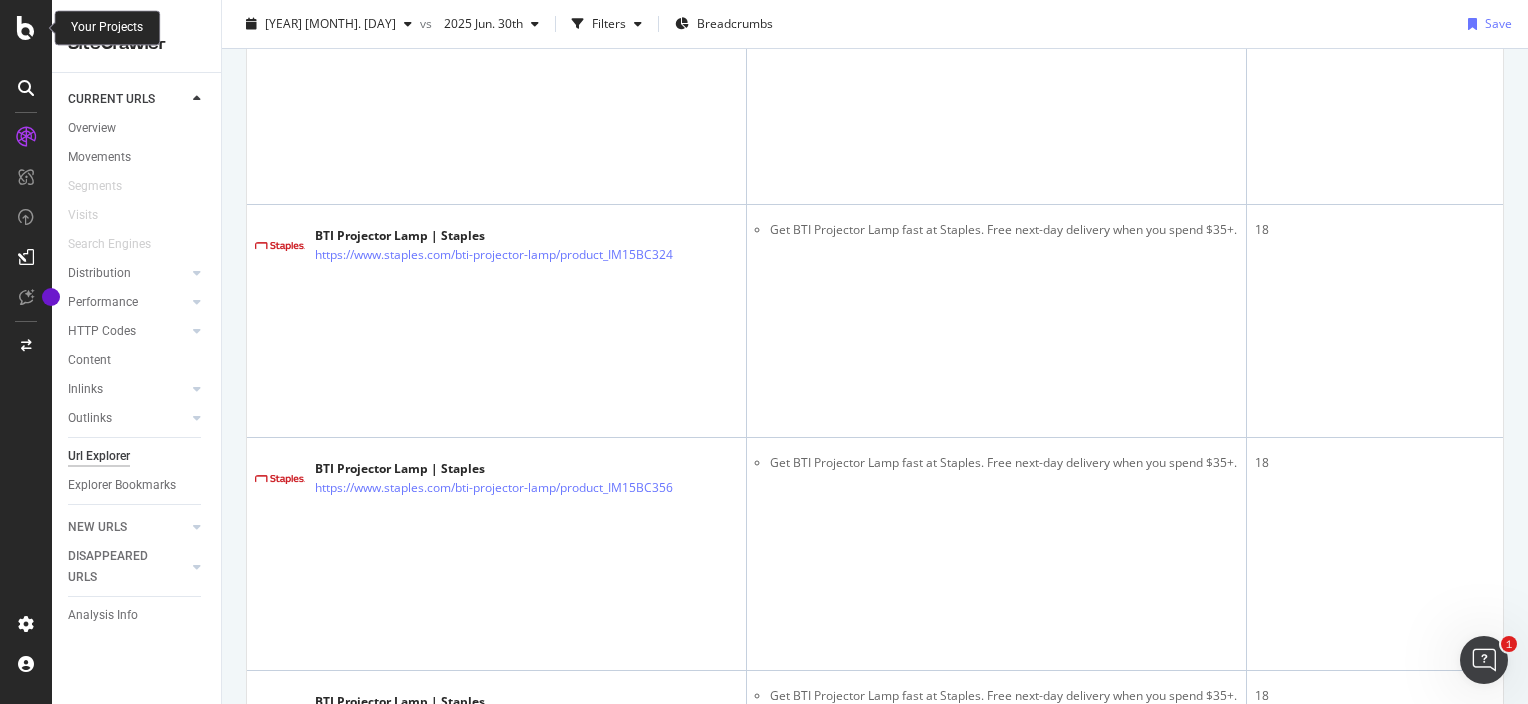 click at bounding box center [26, 28] 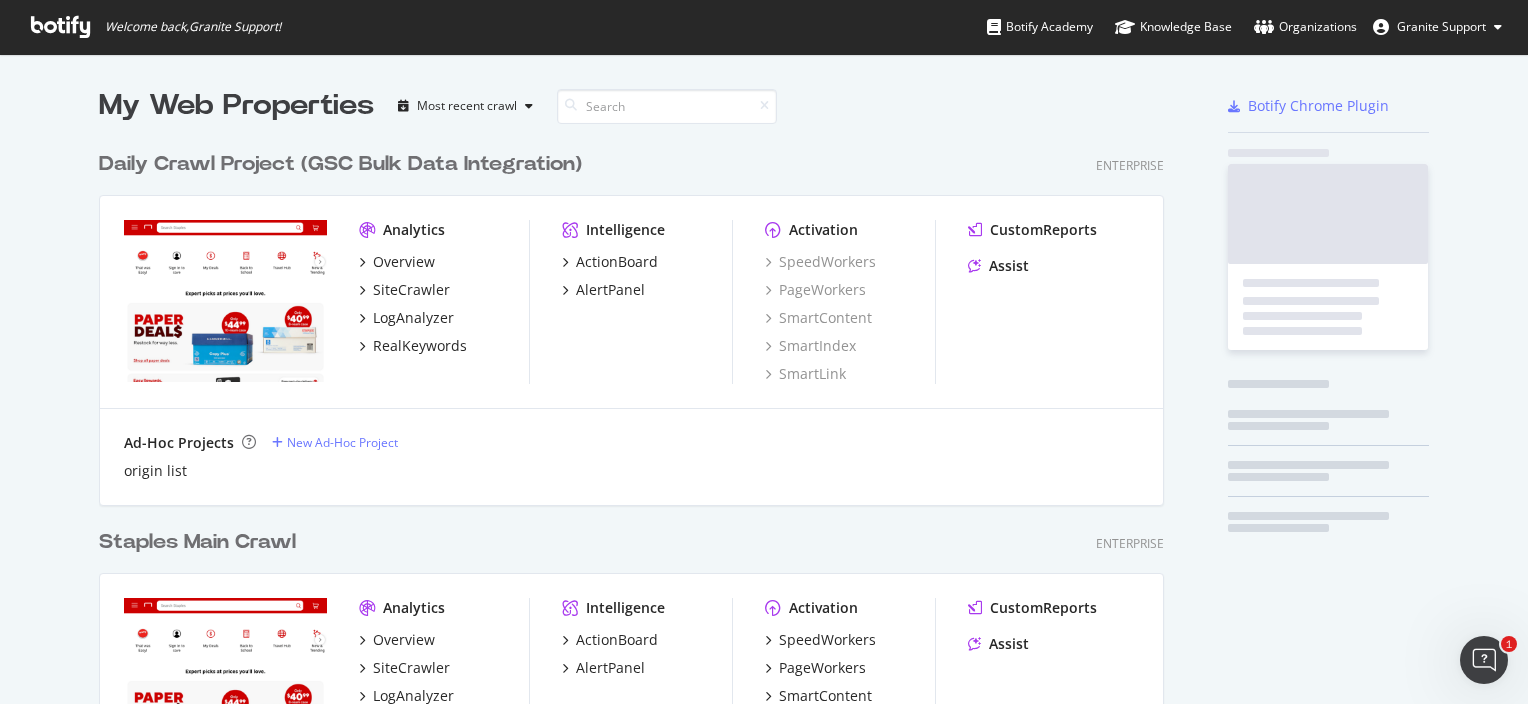 scroll, scrollTop: 16, scrollLeft: 16, axis: both 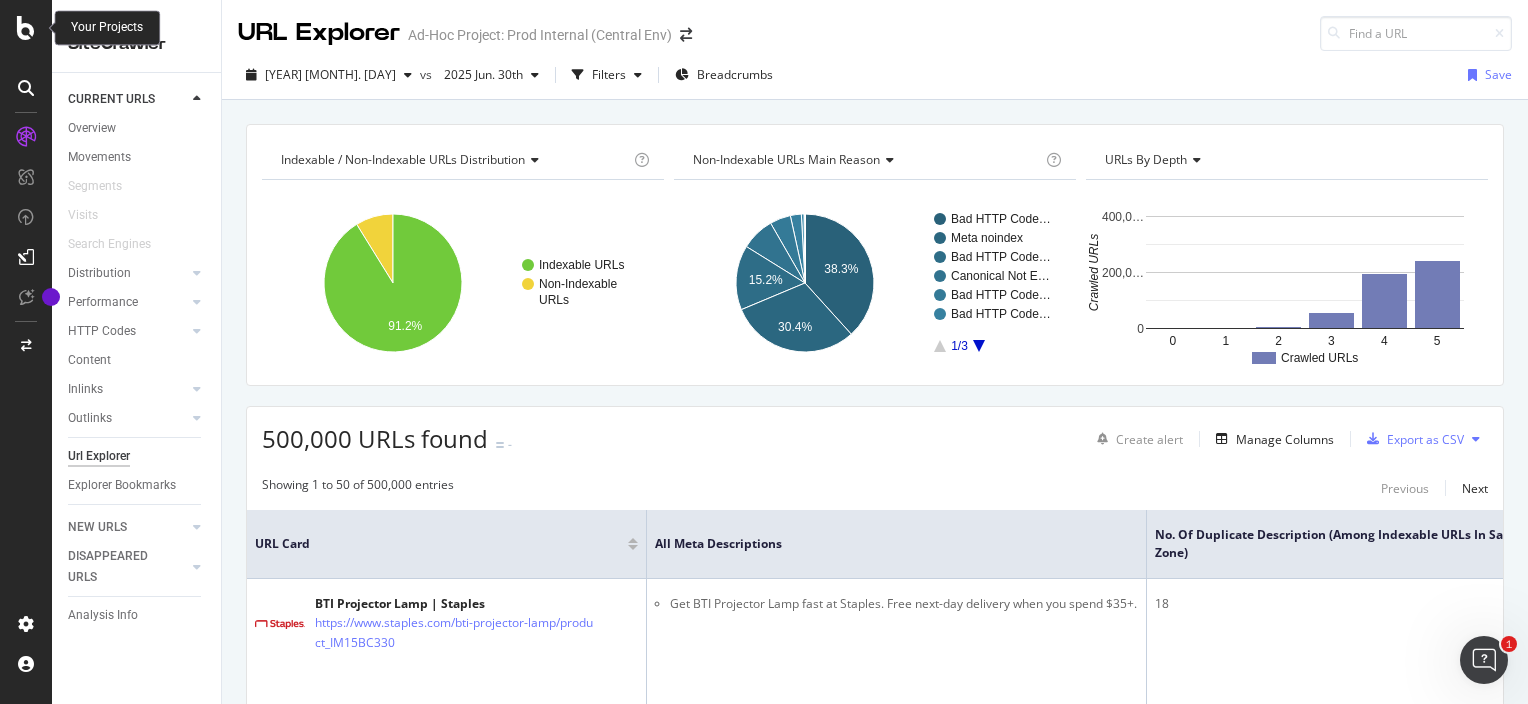 click at bounding box center (26, 28) 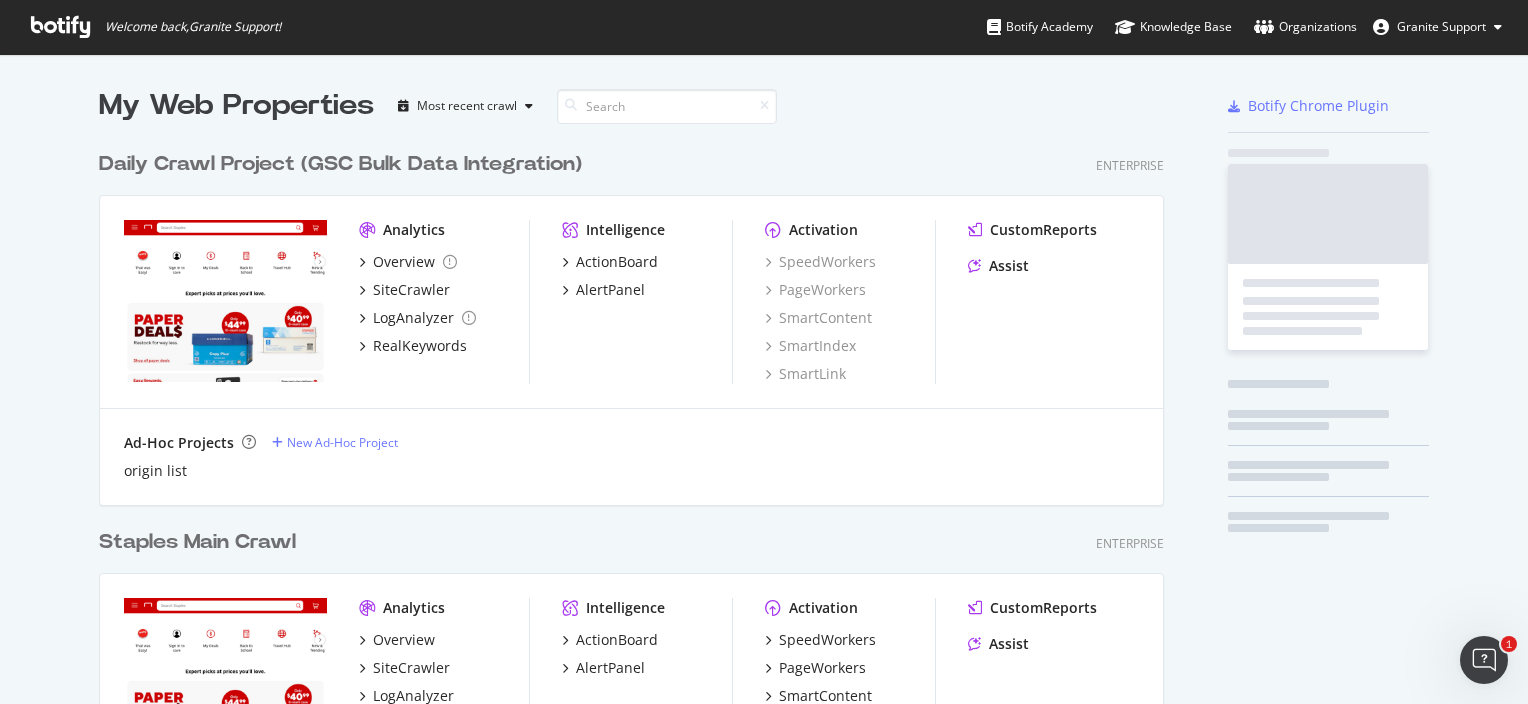 scroll, scrollTop: 16, scrollLeft: 16, axis: both 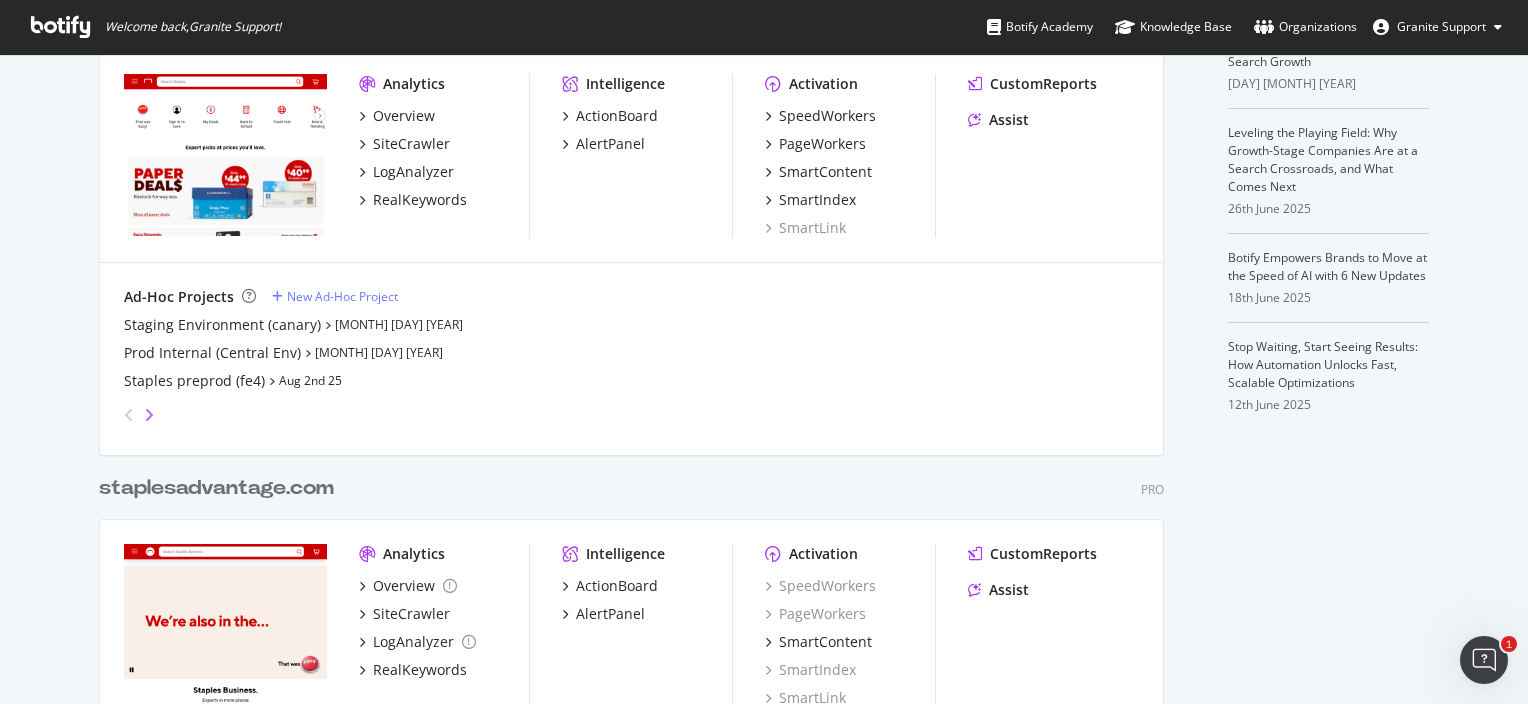 click at bounding box center [149, 415] 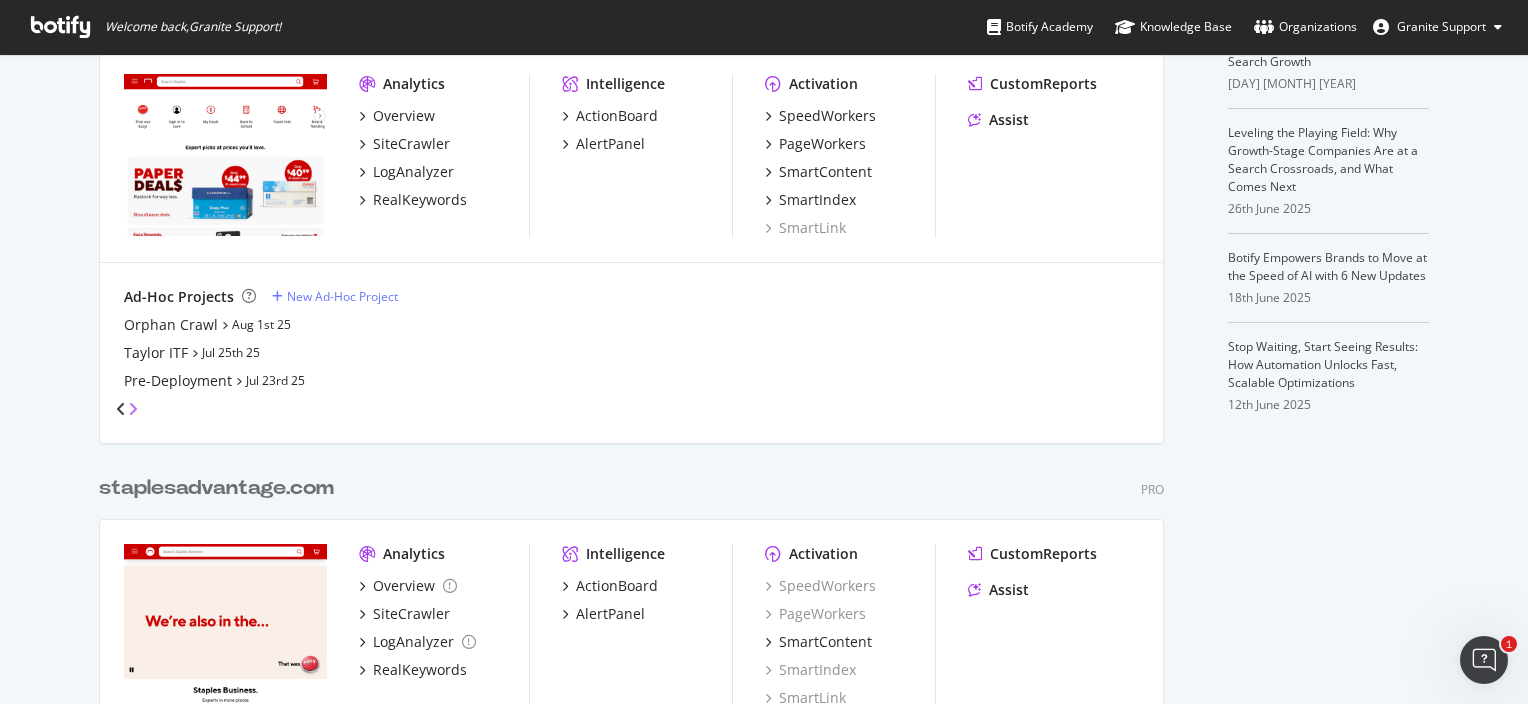click at bounding box center [133, 409] 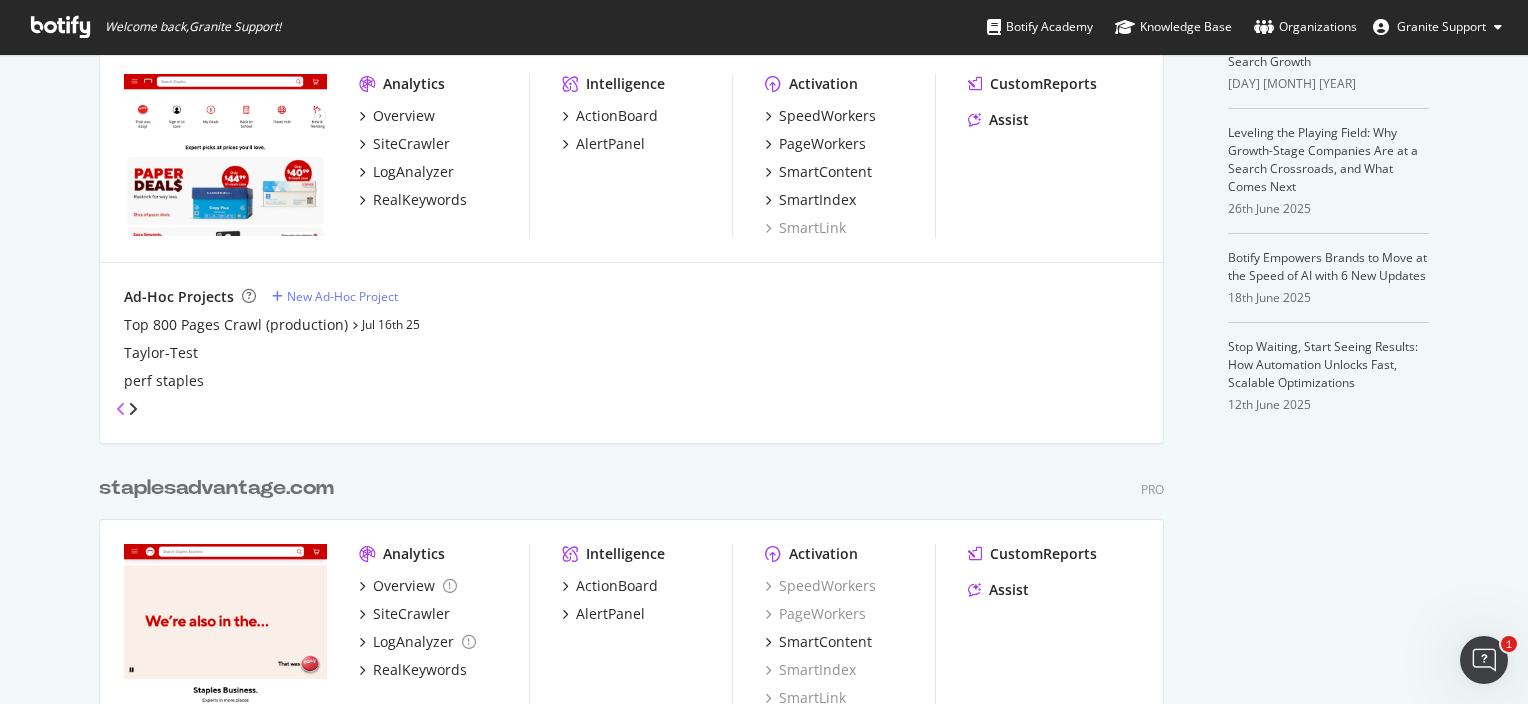 click at bounding box center (121, 409) 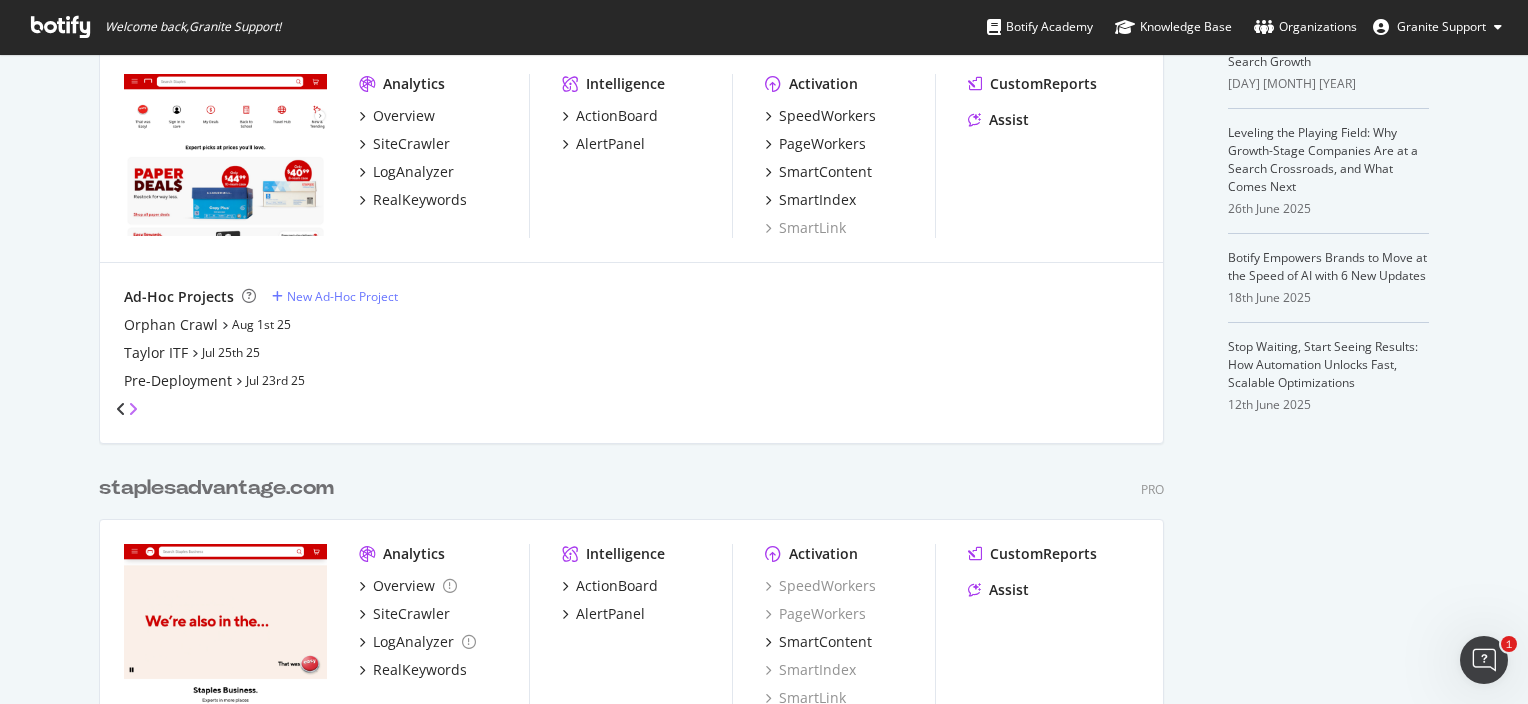 click at bounding box center [133, 409] 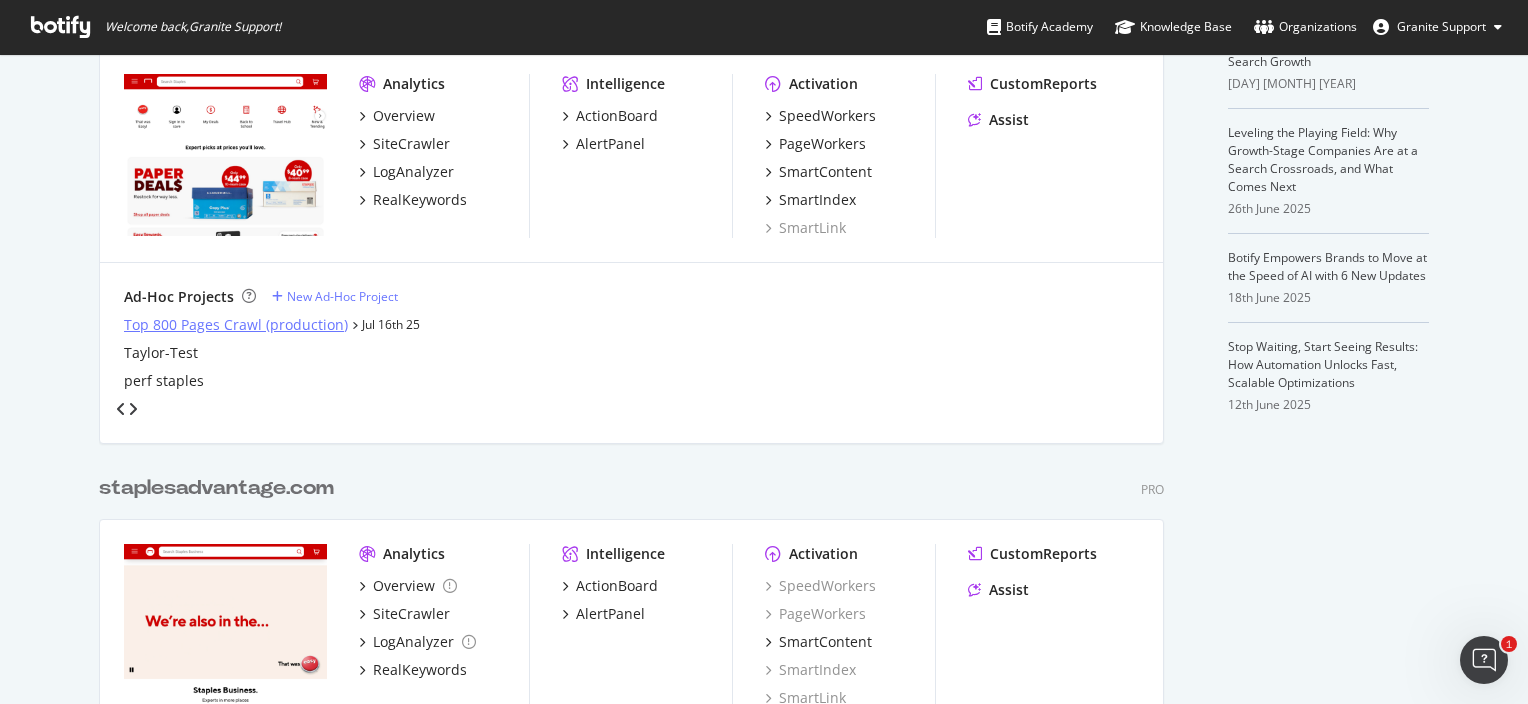 click on "Top 800 Pages Crawl (production)" at bounding box center [236, 325] 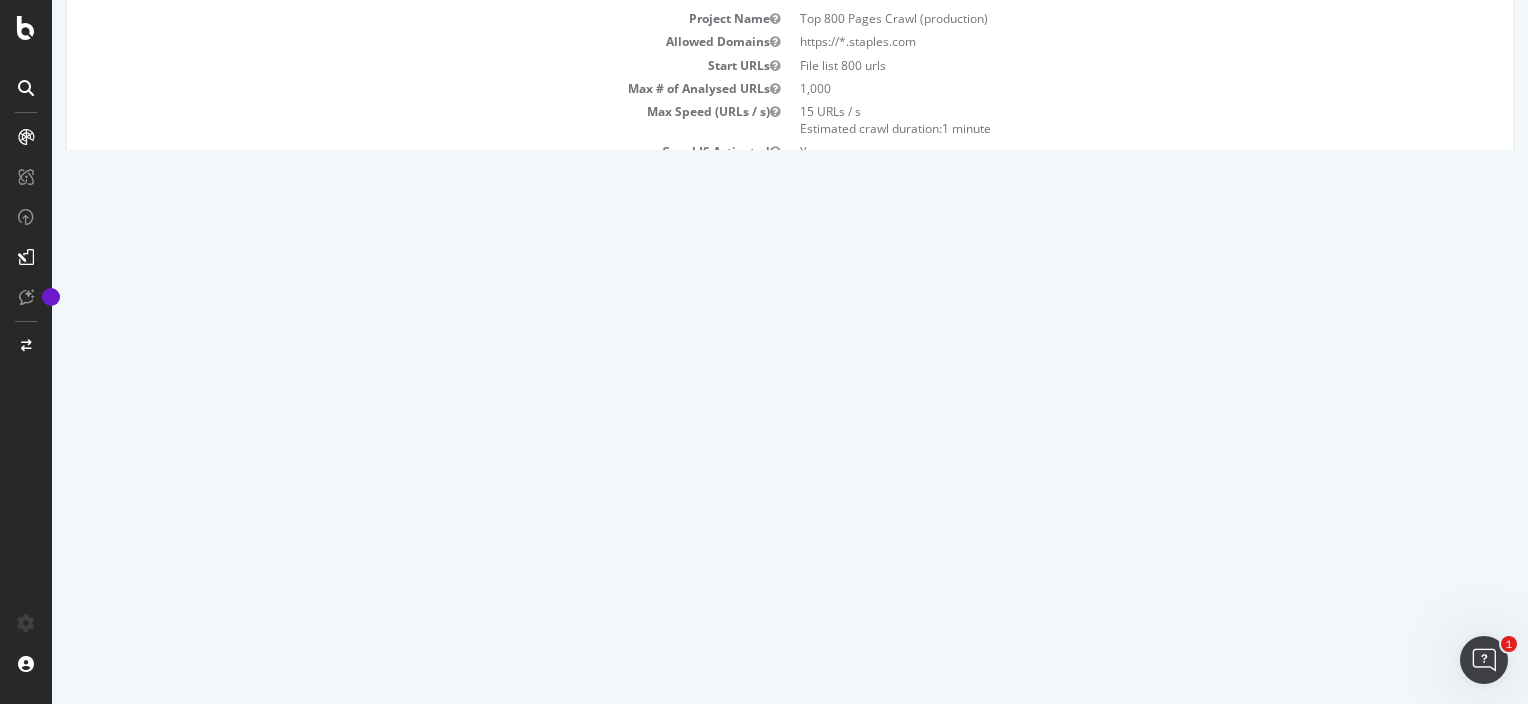 scroll, scrollTop: 192, scrollLeft: 0, axis: vertical 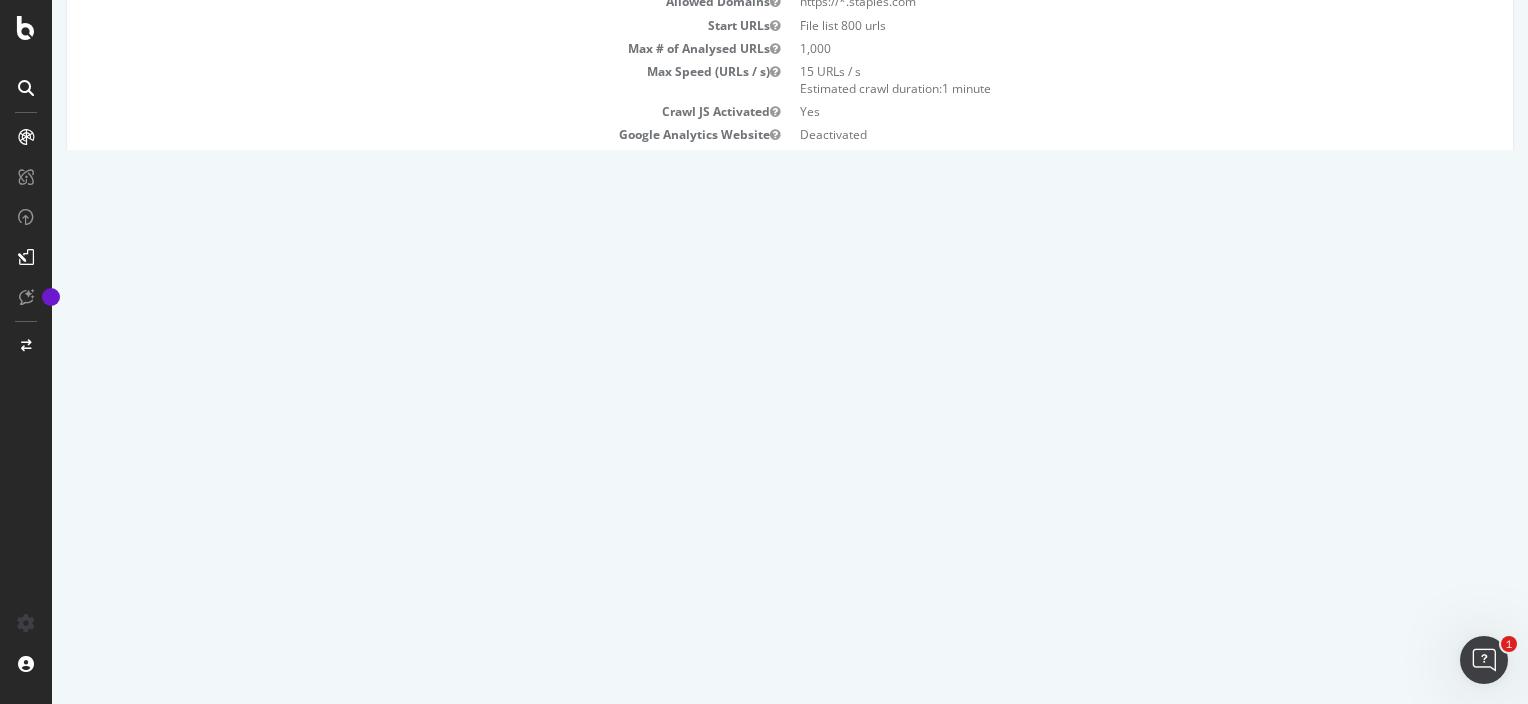 click on "Yes! Start Now" at bounding box center [765, 256] 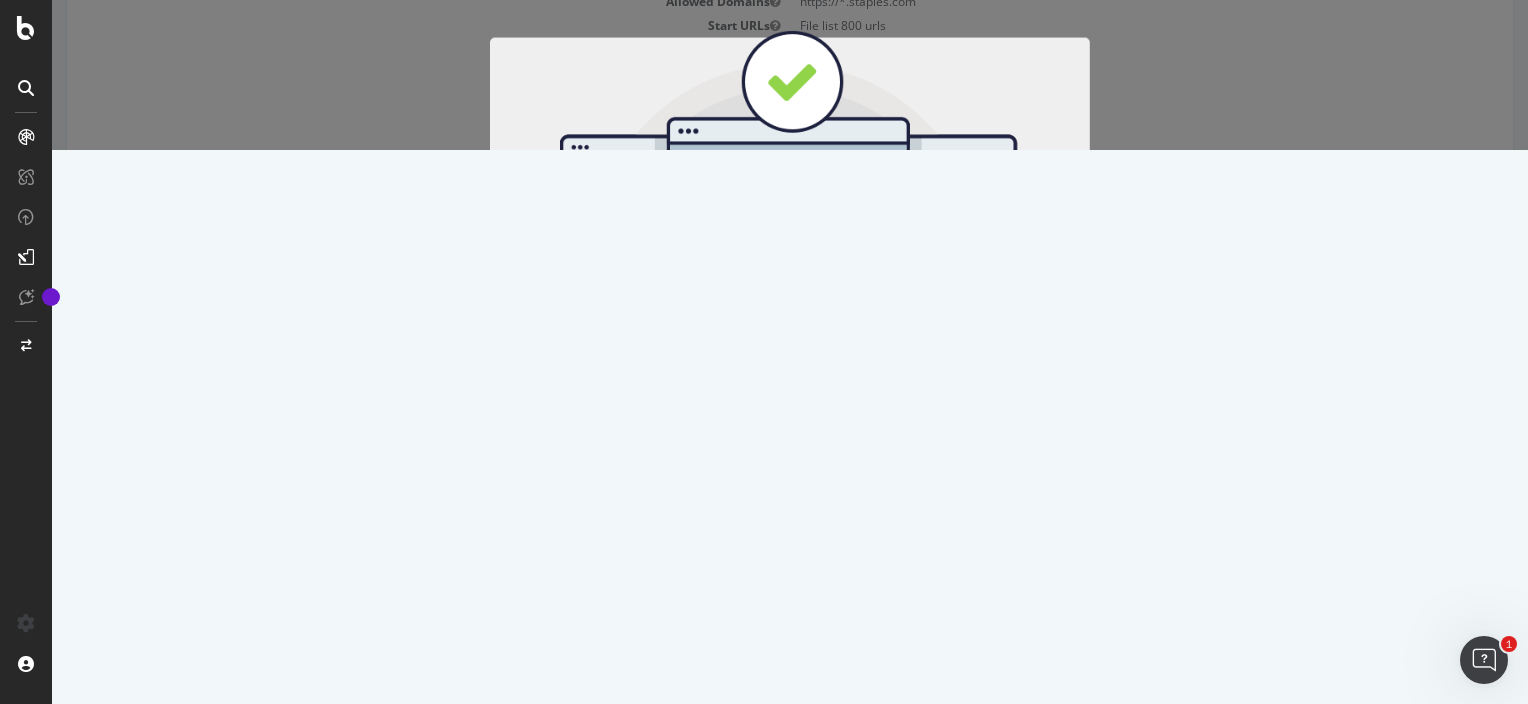 click on "Start Now" at bounding box center (827, 332) 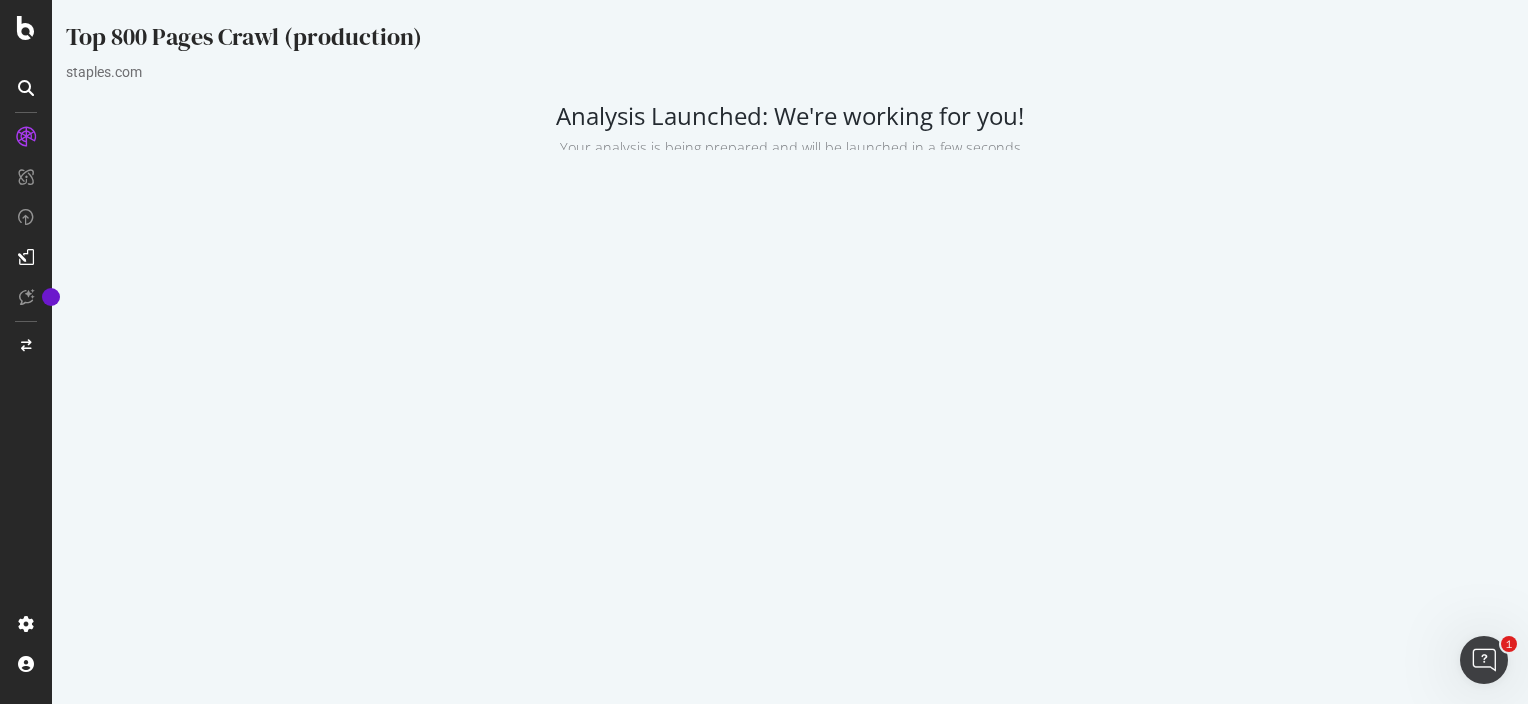 scroll, scrollTop: 0, scrollLeft: 0, axis: both 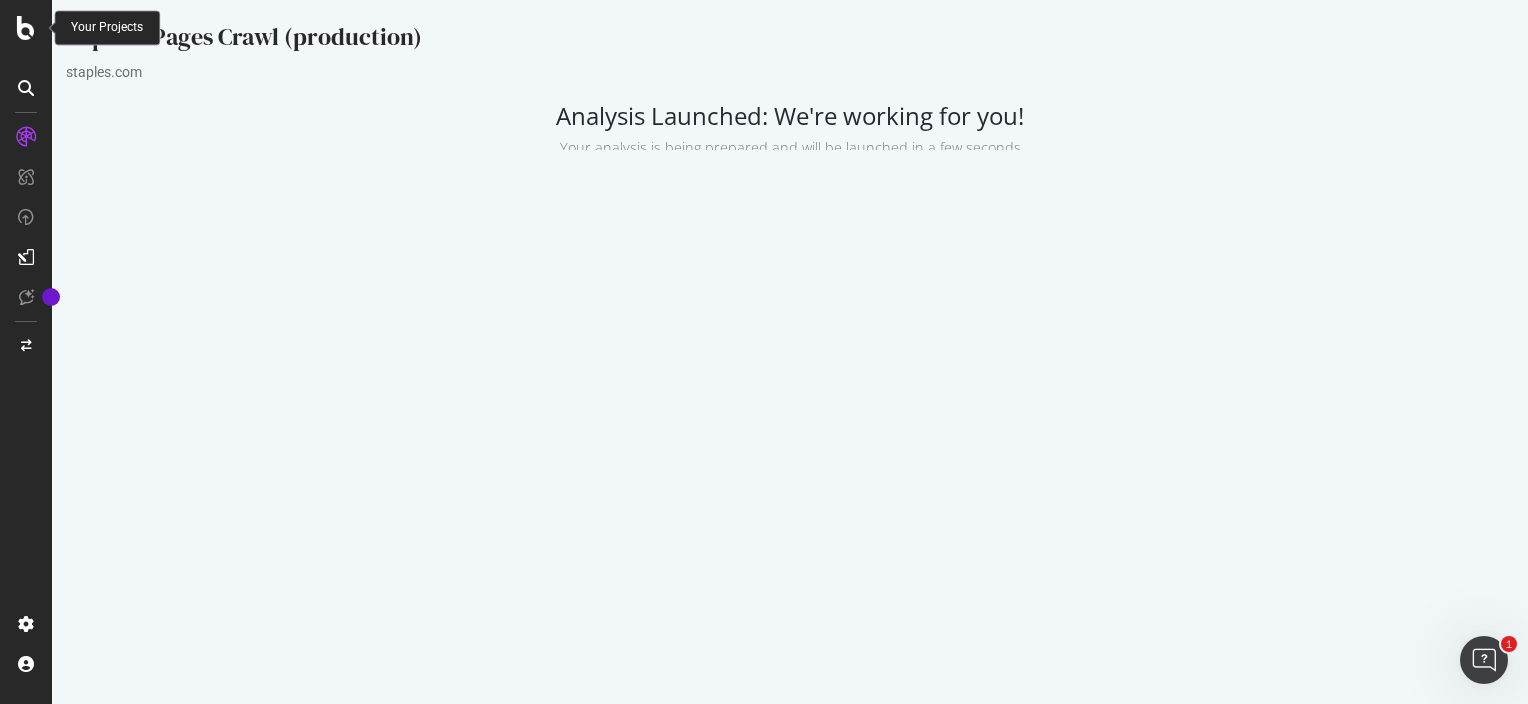 click at bounding box center (26, 28) 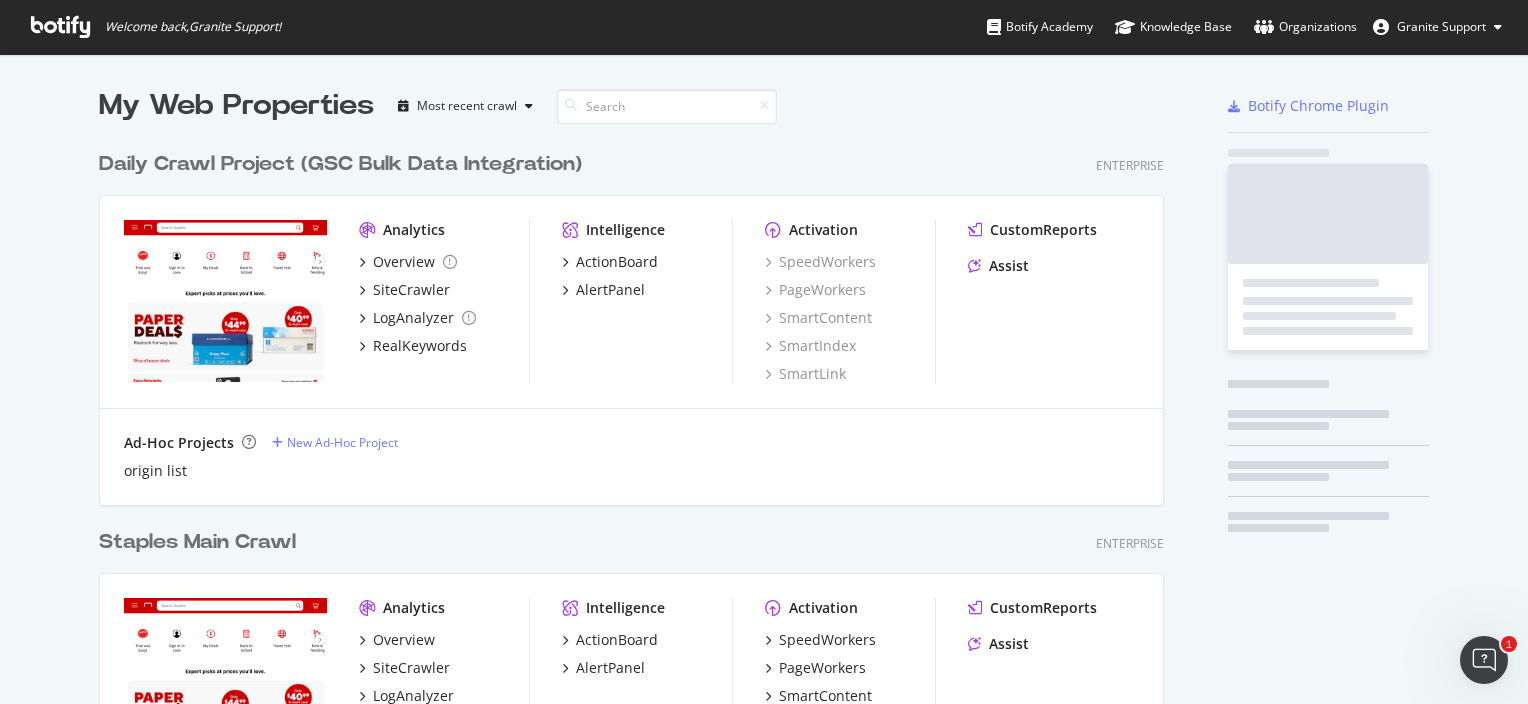 scroll, scrollTop: 16, scrollLeft: 16, axis: both 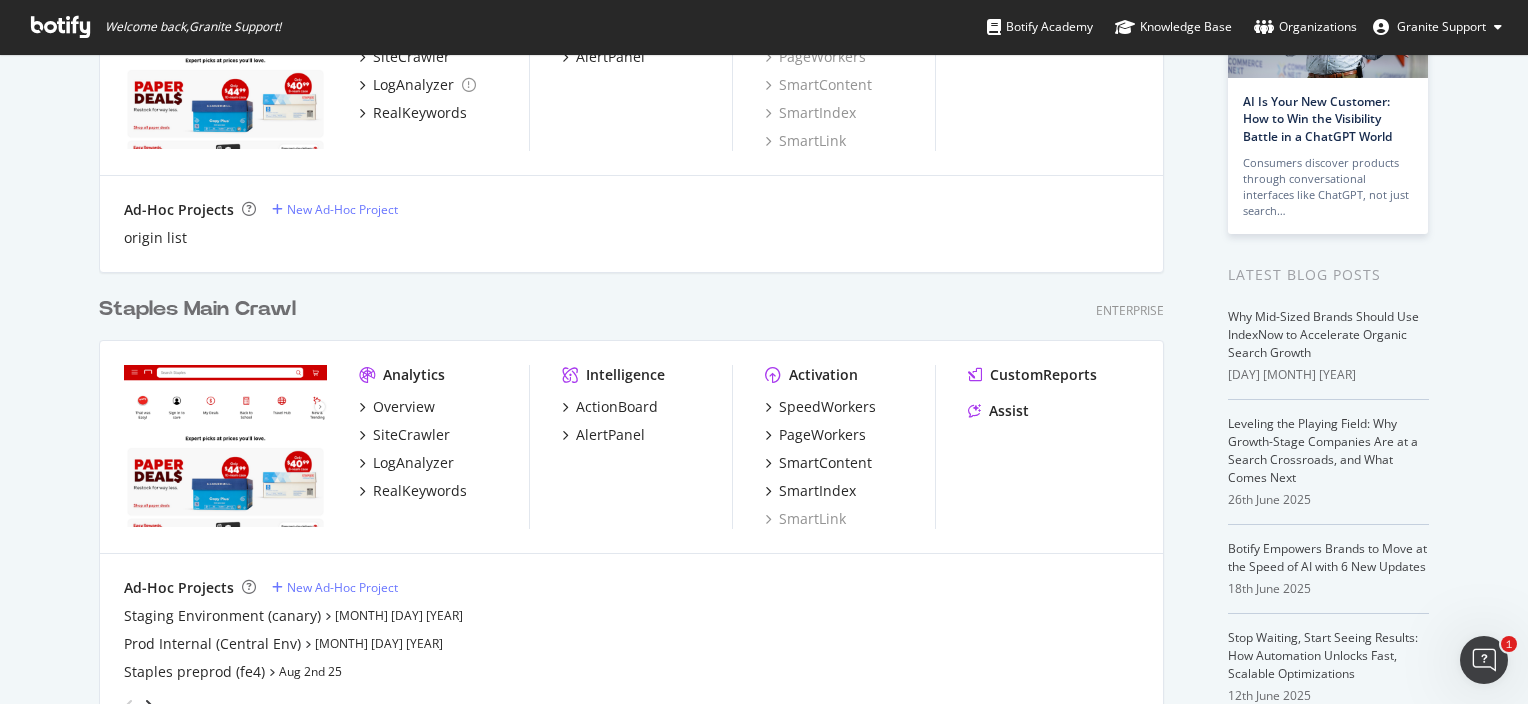 click at bounding box center [149, 706] 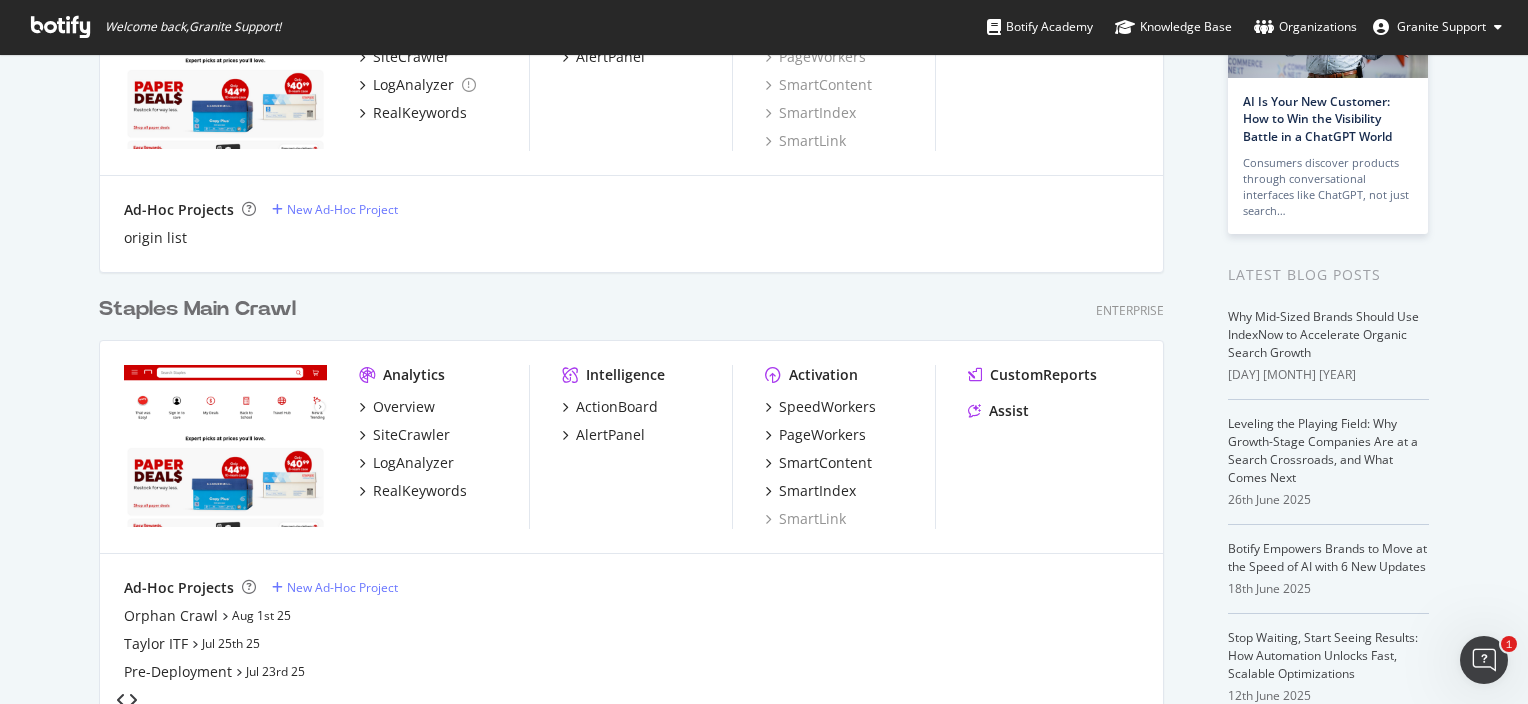 scroll, scrollTop: 457, scrollLeft: 0, axis: vertical 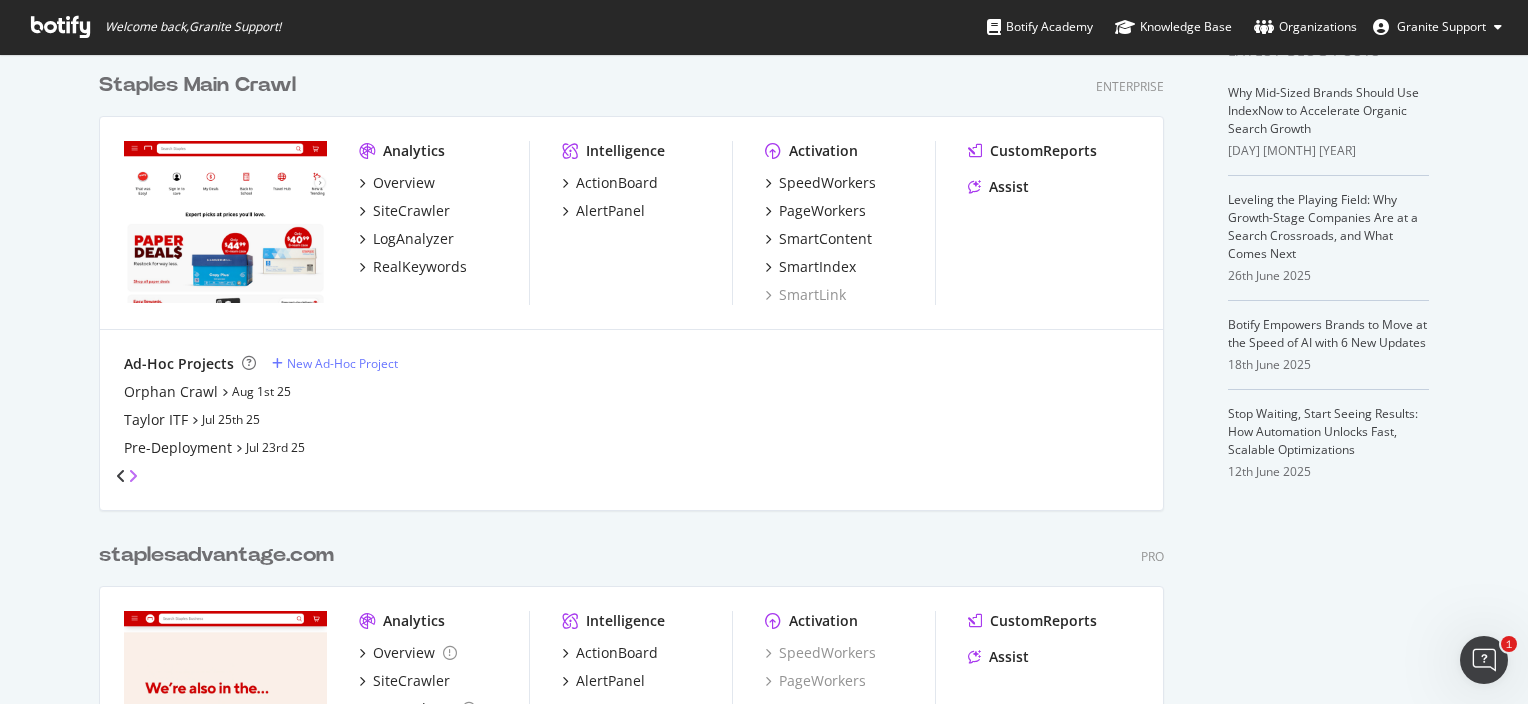 click at bounding box center (133, 476) 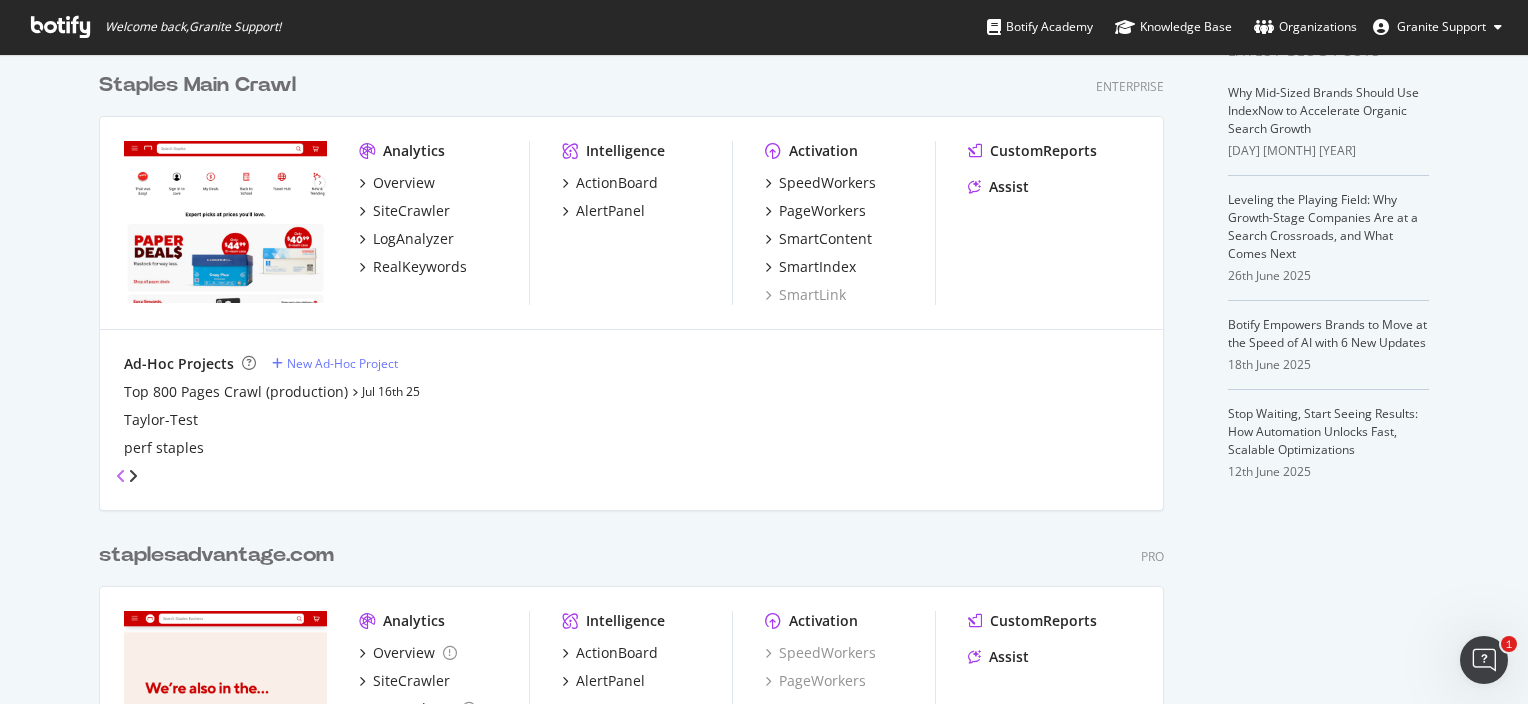 click at bounding box center [121, 476] 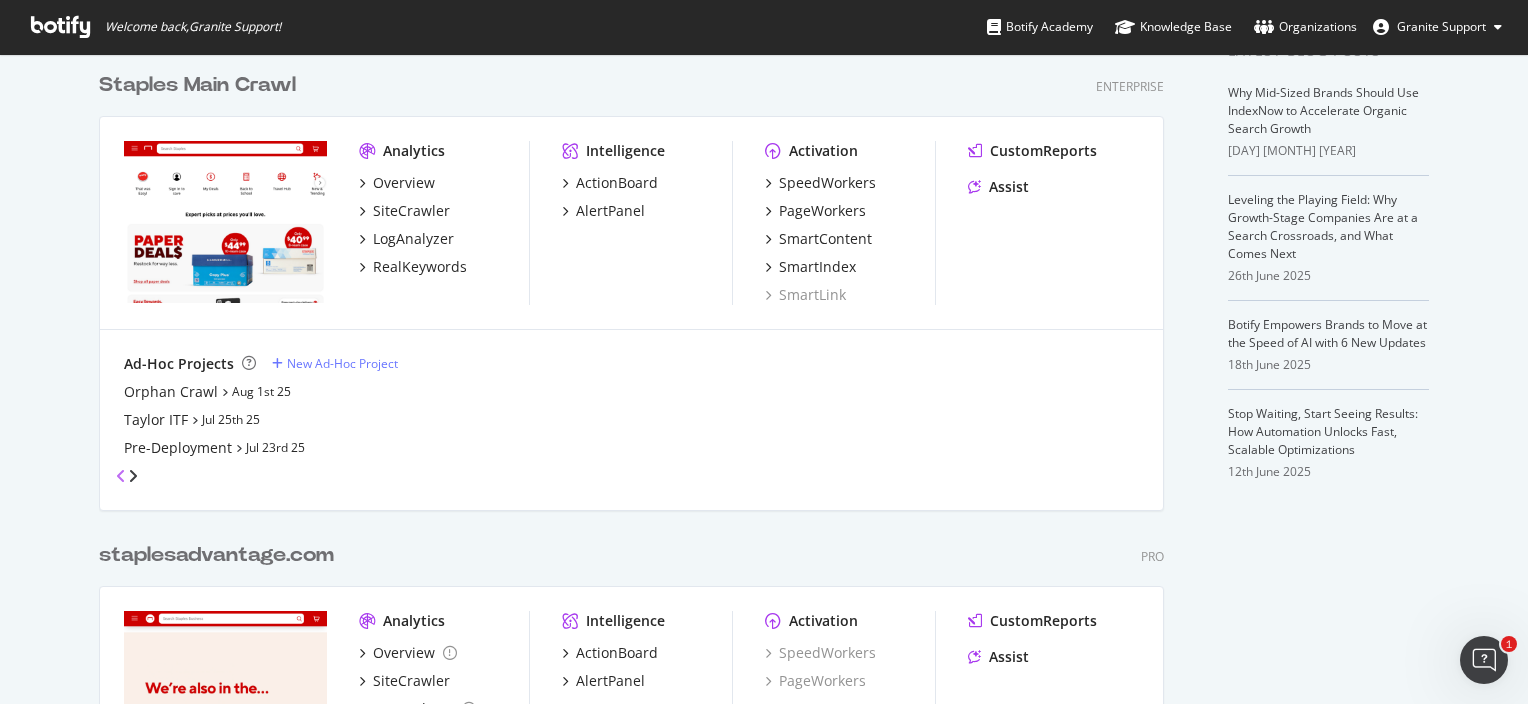 click at bounding box center [121, 476] 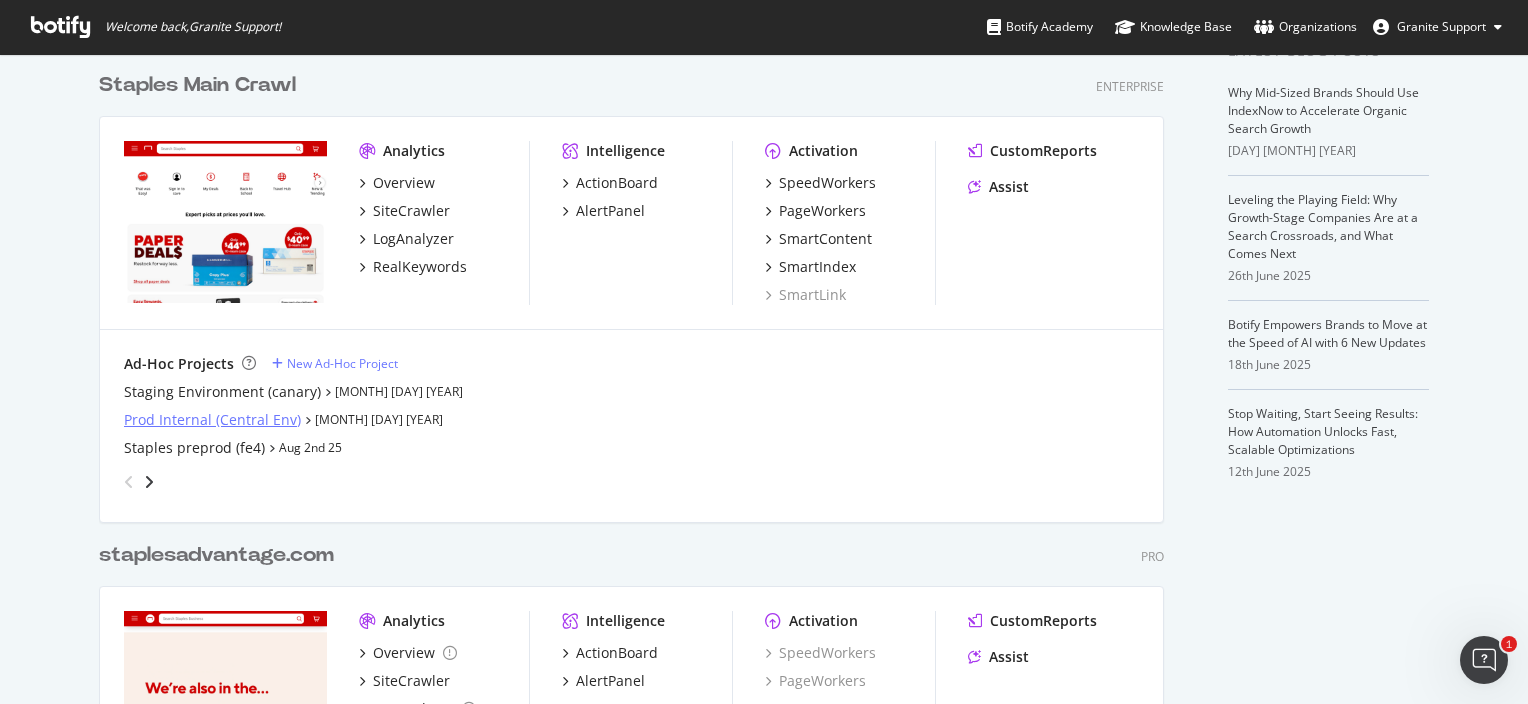 click on "Prod Internal (Central Env)" at bounding box center (212, 420) 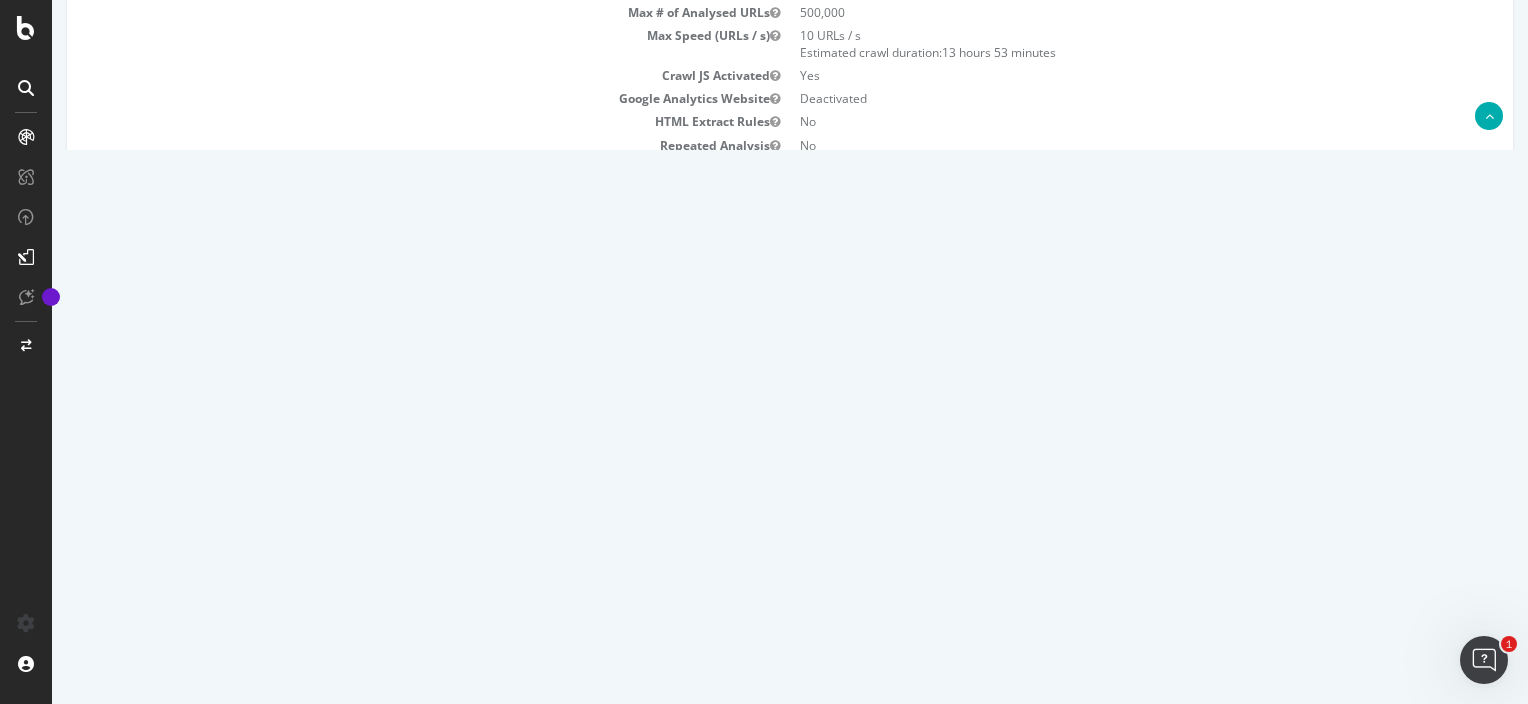 scroll, scrollTop: 233, scrollLeft: 0, axis: vertical 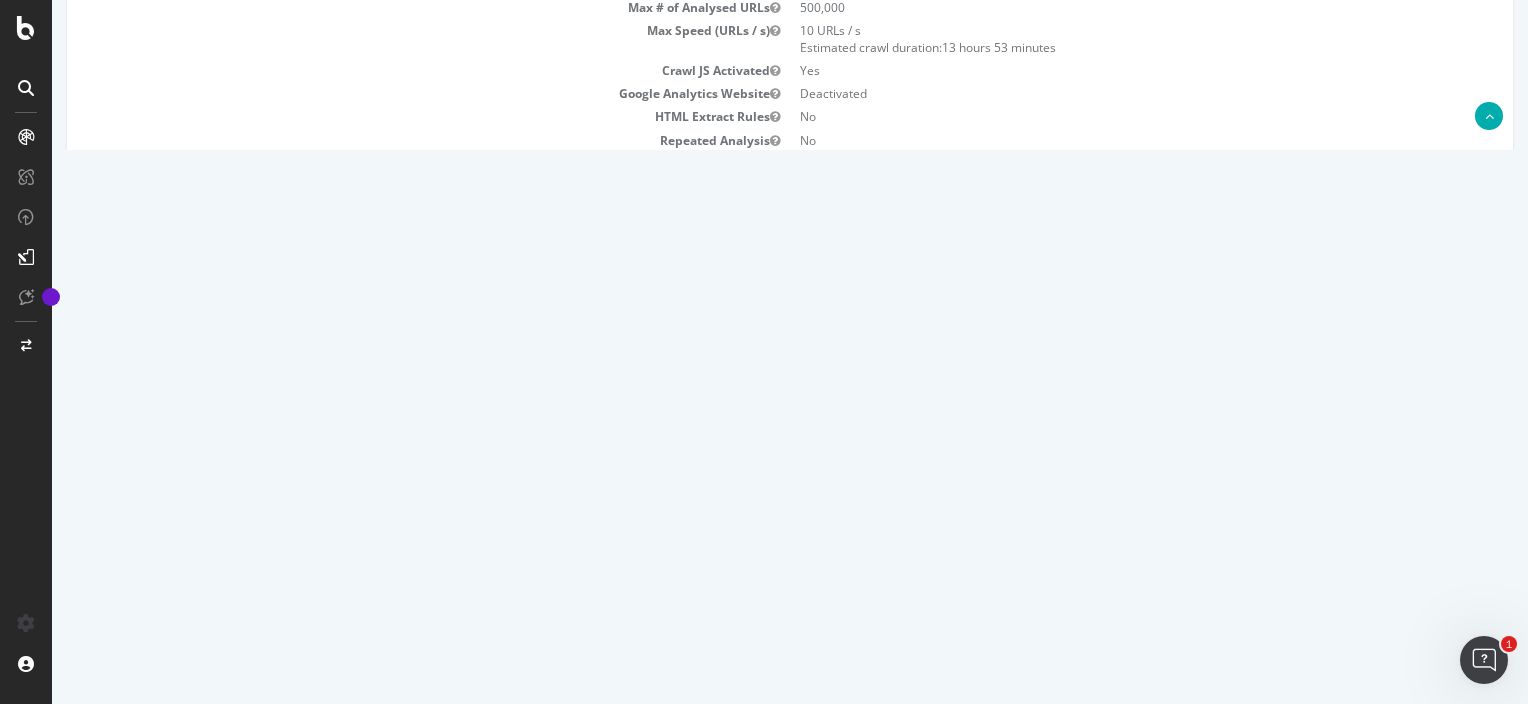 click on "2025 Aug. 5th
report" at bounding box center [181, 397] 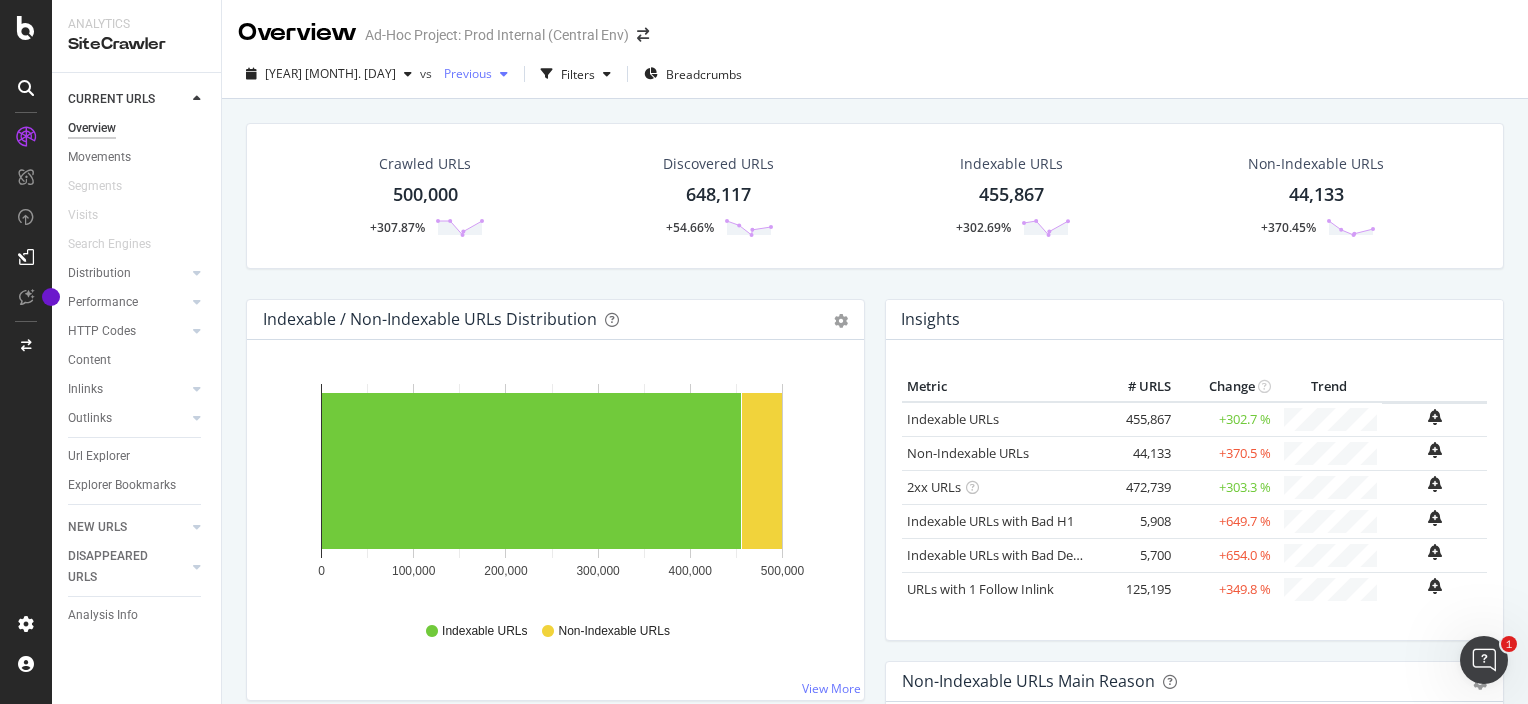 click at bounding box center (504, 74) 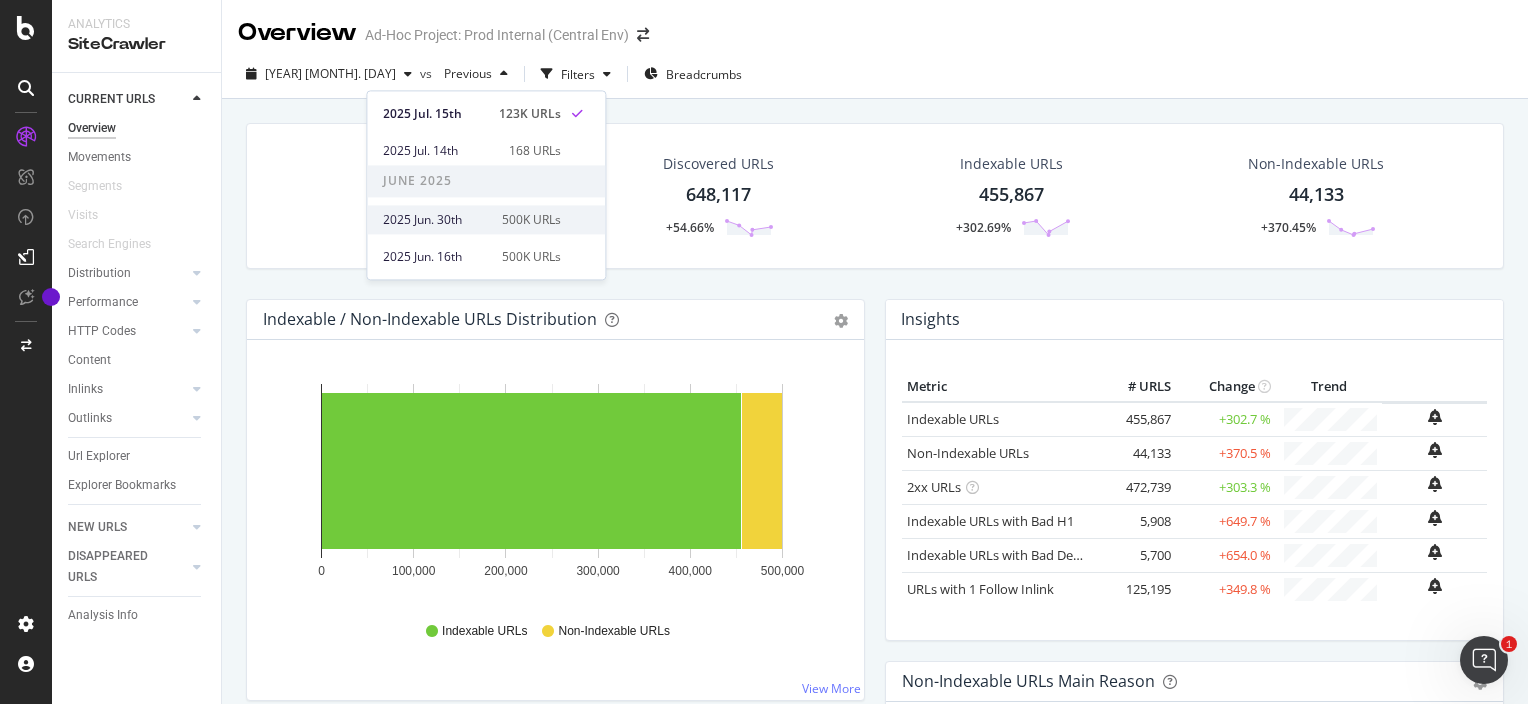 click on "2025 Jun. 30th" at bounding box center (436, 220) 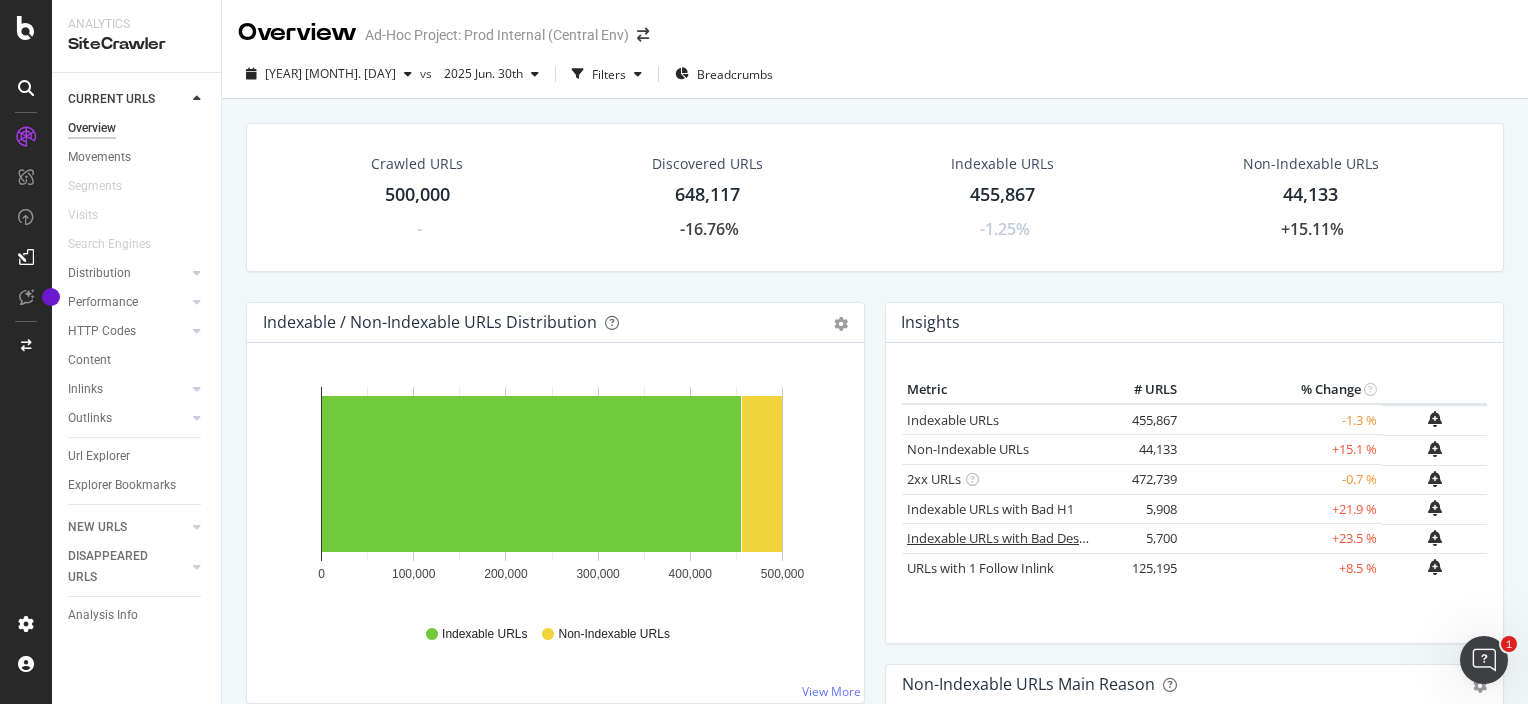click on "Indexable URLs with Bad Description" at bounding box center (1016, 538) 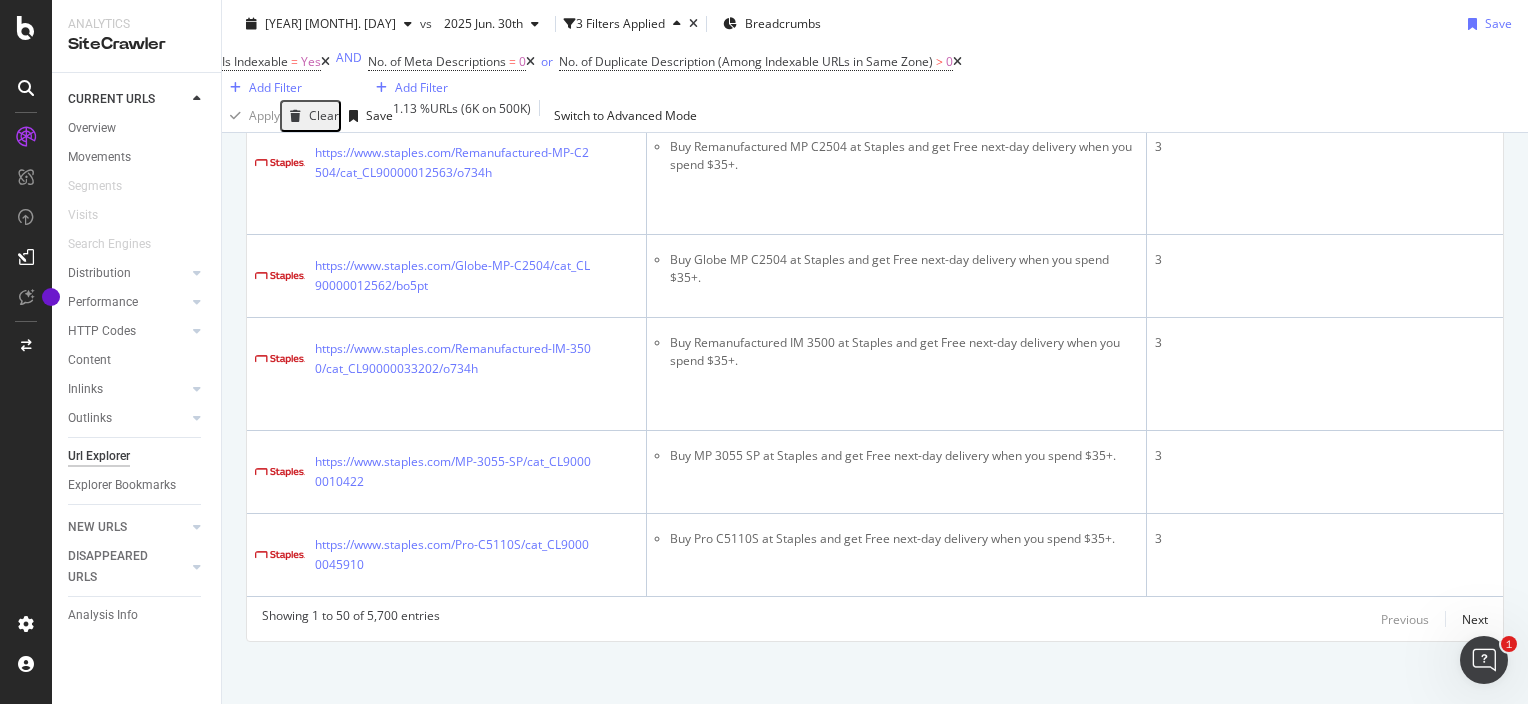 scroll, scrollTop: 10443, scrollLeft: 0, axis: vertical 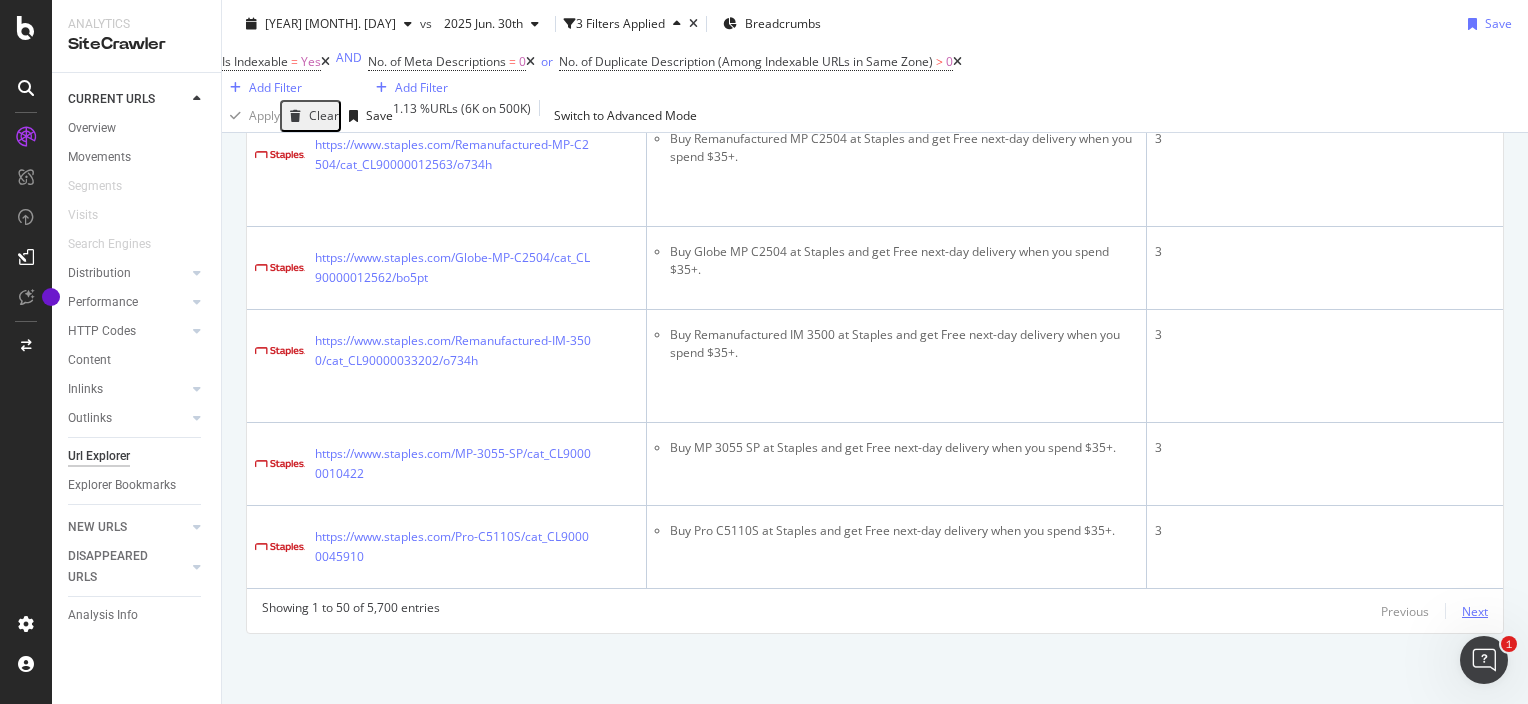 click on "Next" at bounding box center [1475, 611] 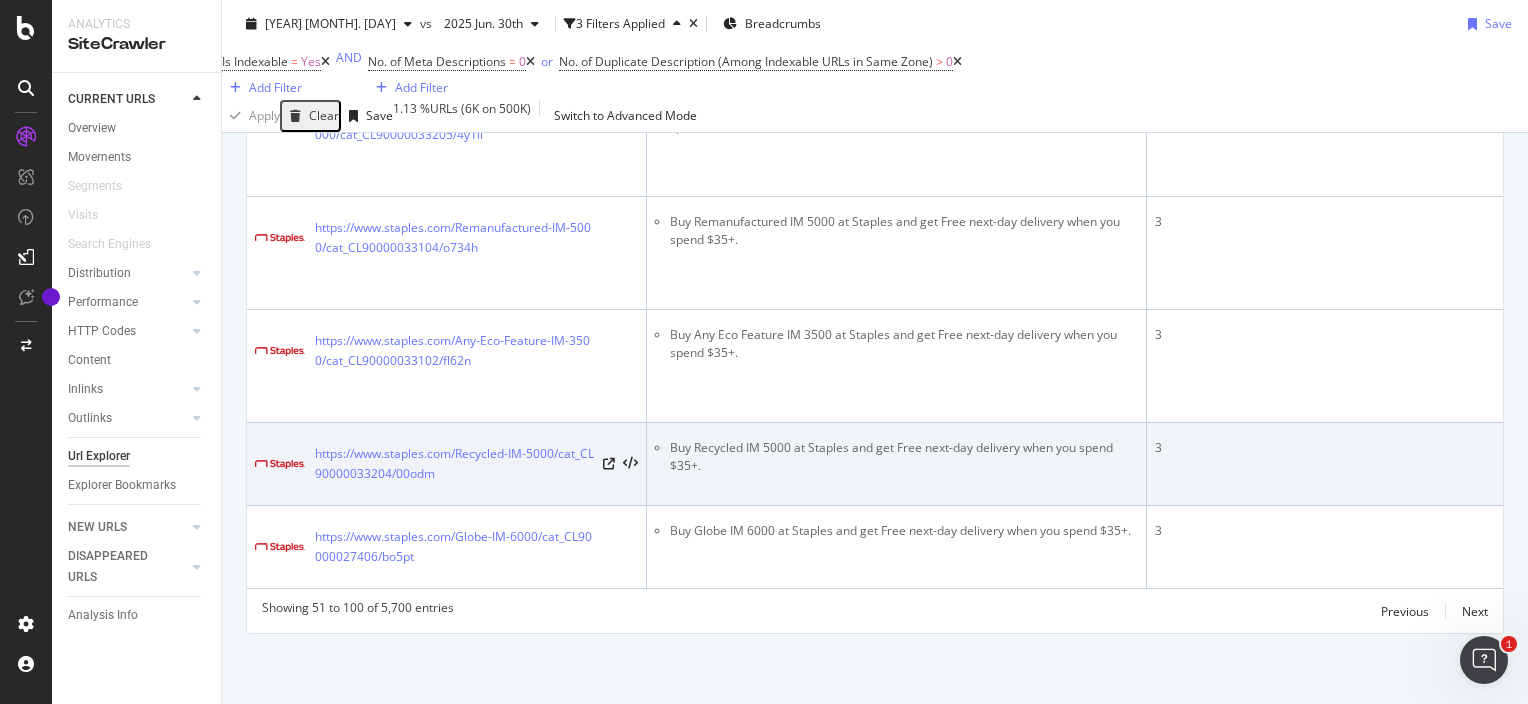scroll, scrollTop: 4933, scrollLeft: 0, axis: vertical 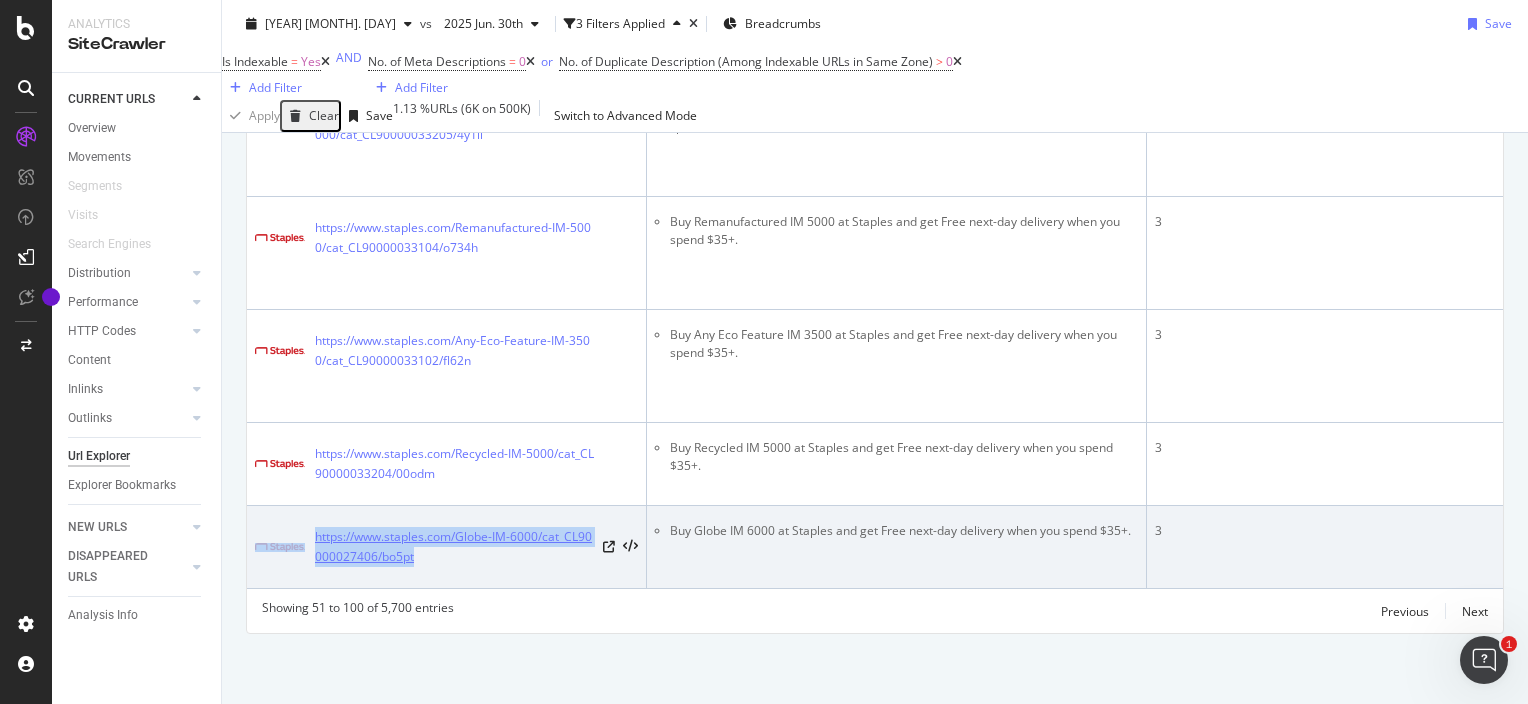 drag, startPoint x: 308, startPoint y: 519, endPoint x: 429, endPoint y: 544, distance: 123.55566 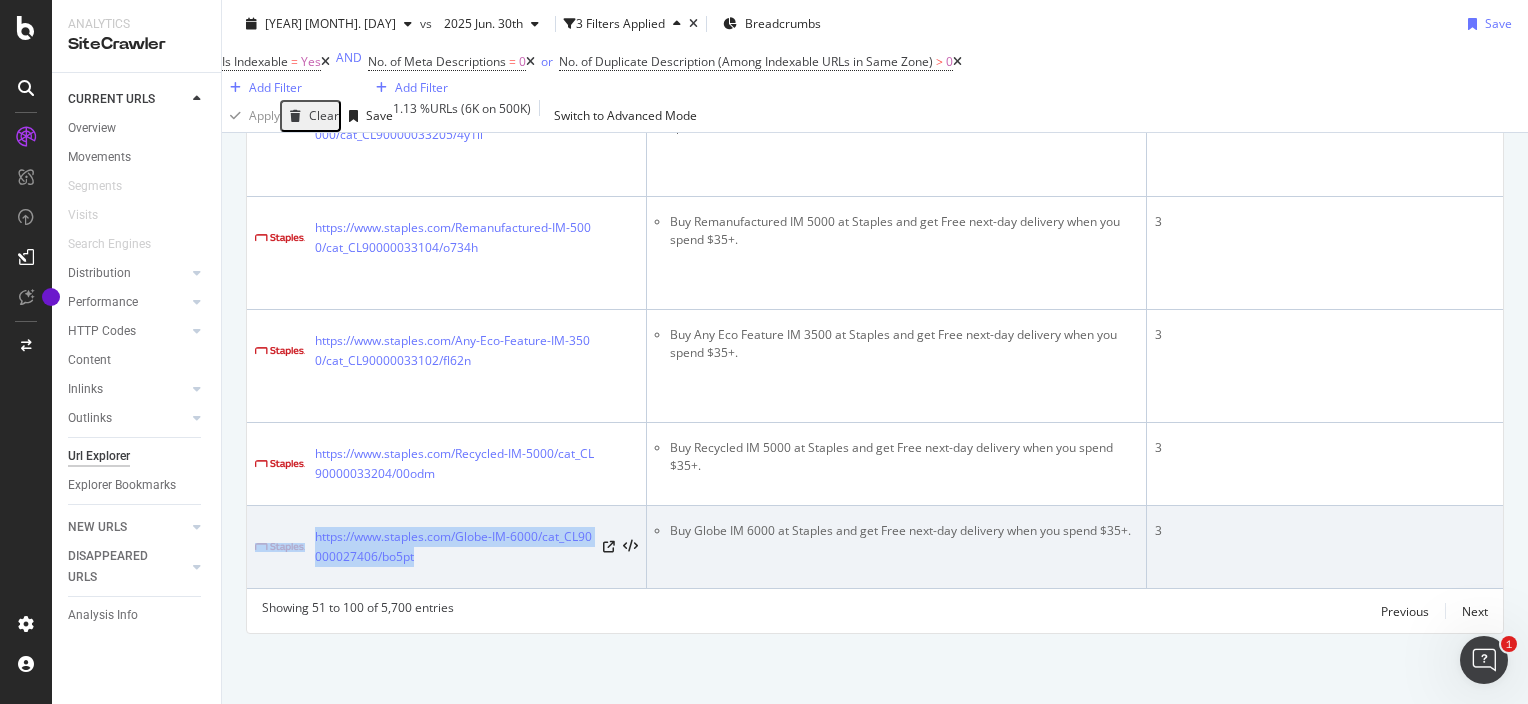 drag, startPoint x: 429, startPoint y: 544, endPoint x: 305, endPoint y: 492, distance: 134.46188 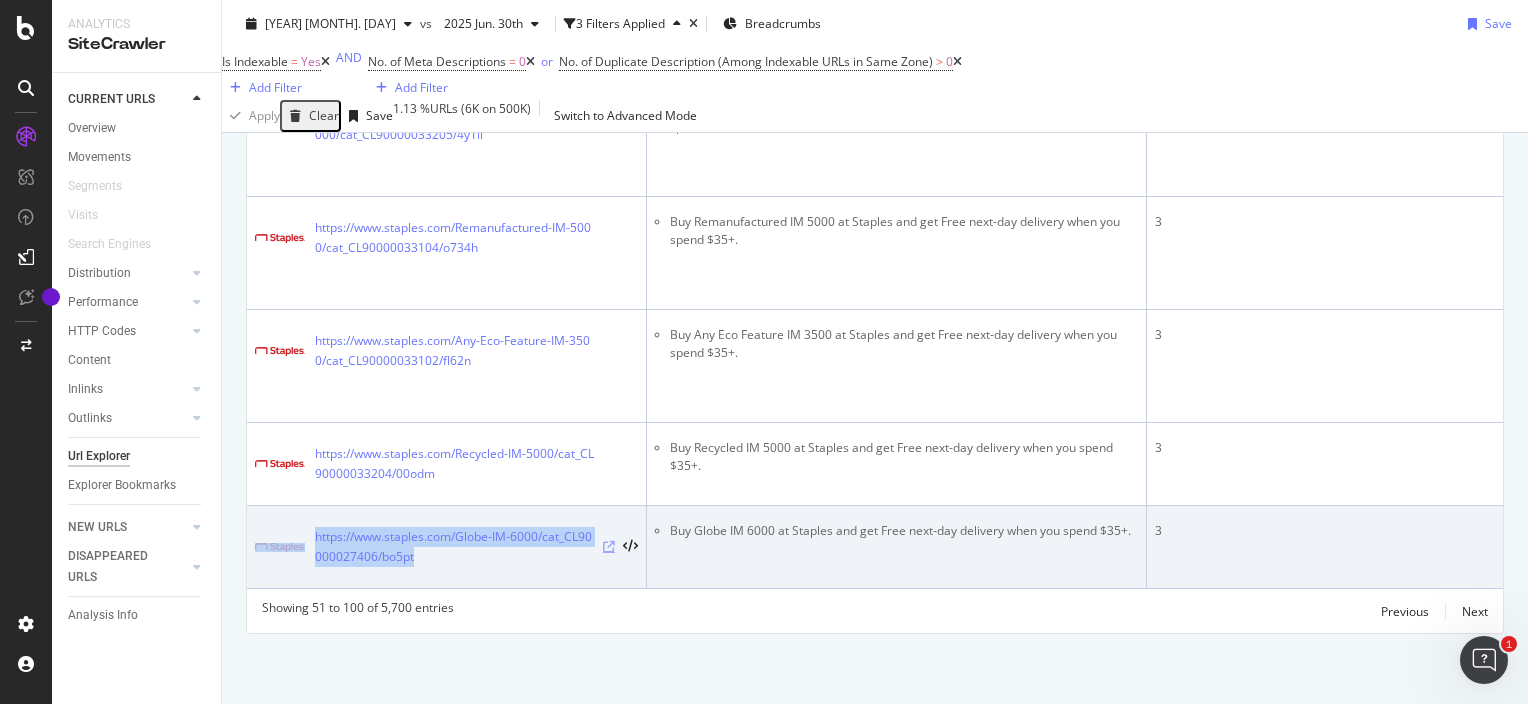 click at bounding box center [609, 547] 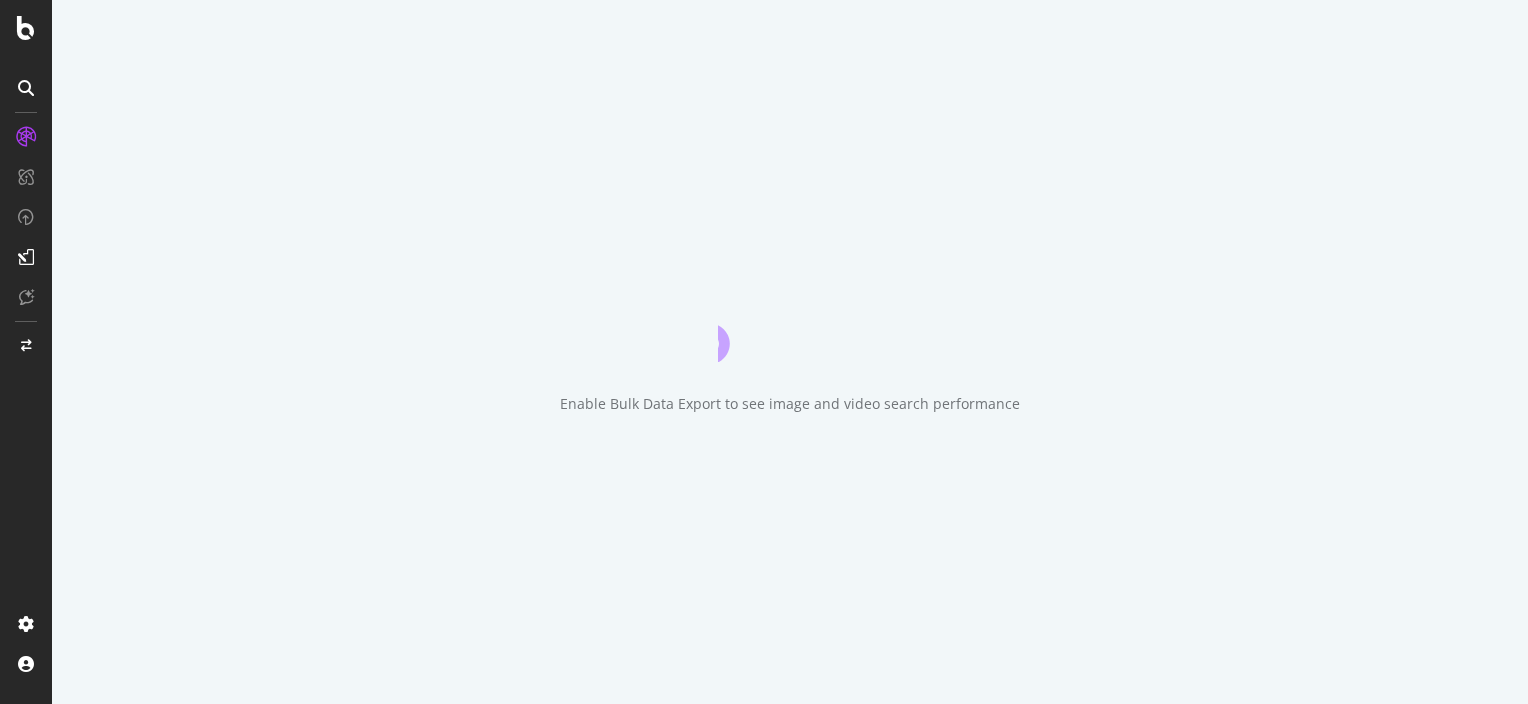 scroll, scrollTop: 0, scrollLeft: 0, axis: both 